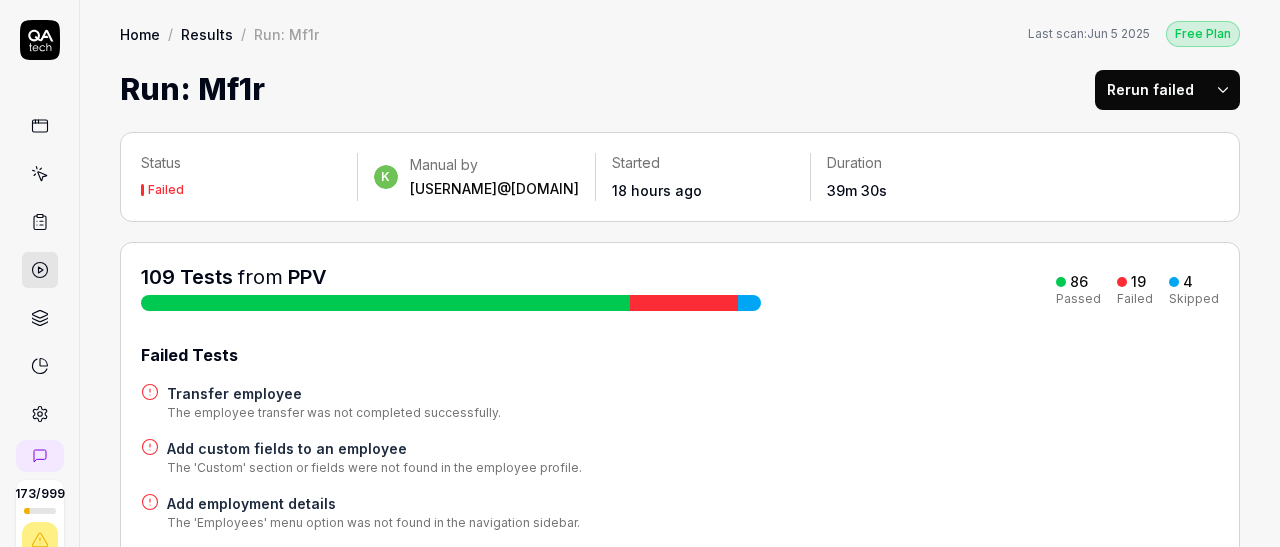 scroll, scrollTop: 0, scrollLeft: 0, axis: both 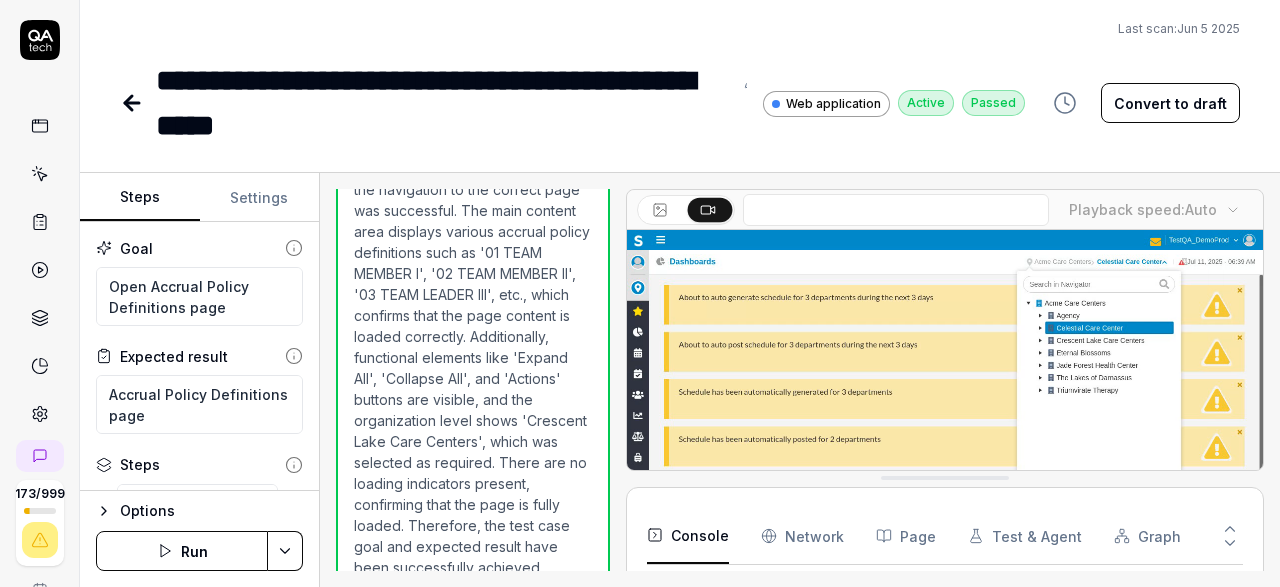 click 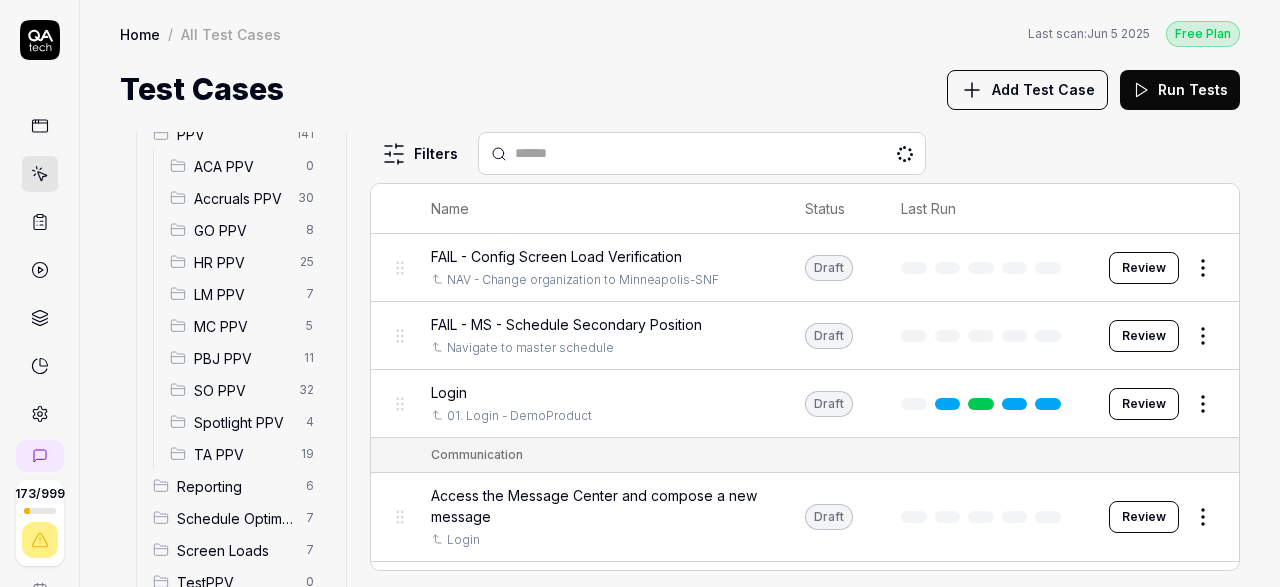 scroll, scrollTop: 344, scrollLeft: 0, axis: vertical 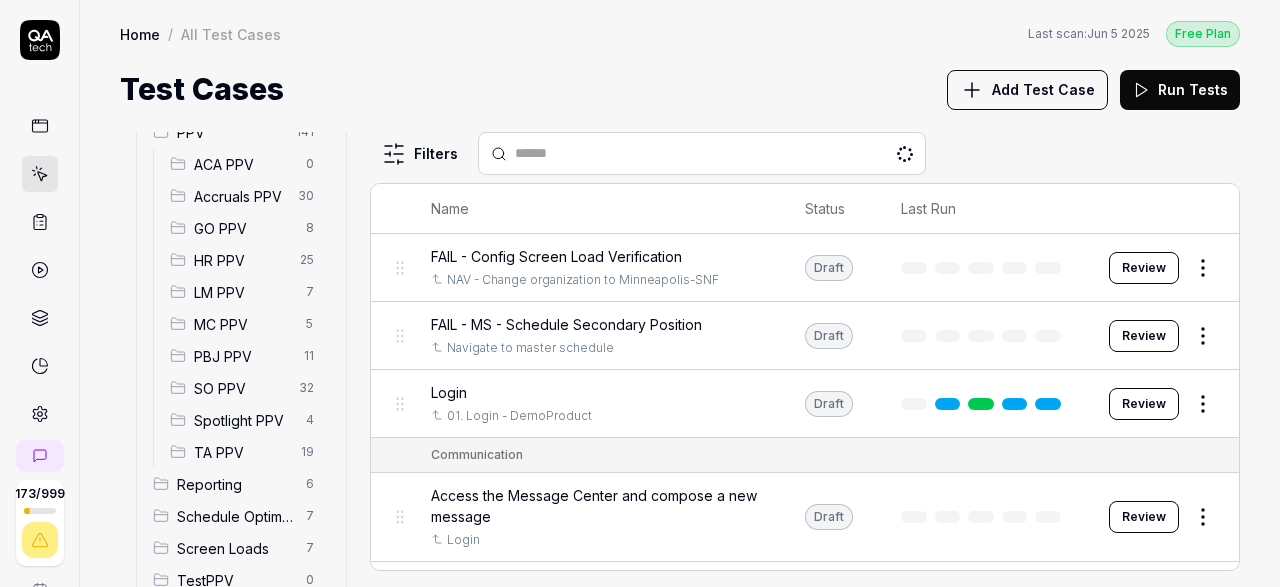 click on "Accruals PPV" at bounding box center (240, 196) 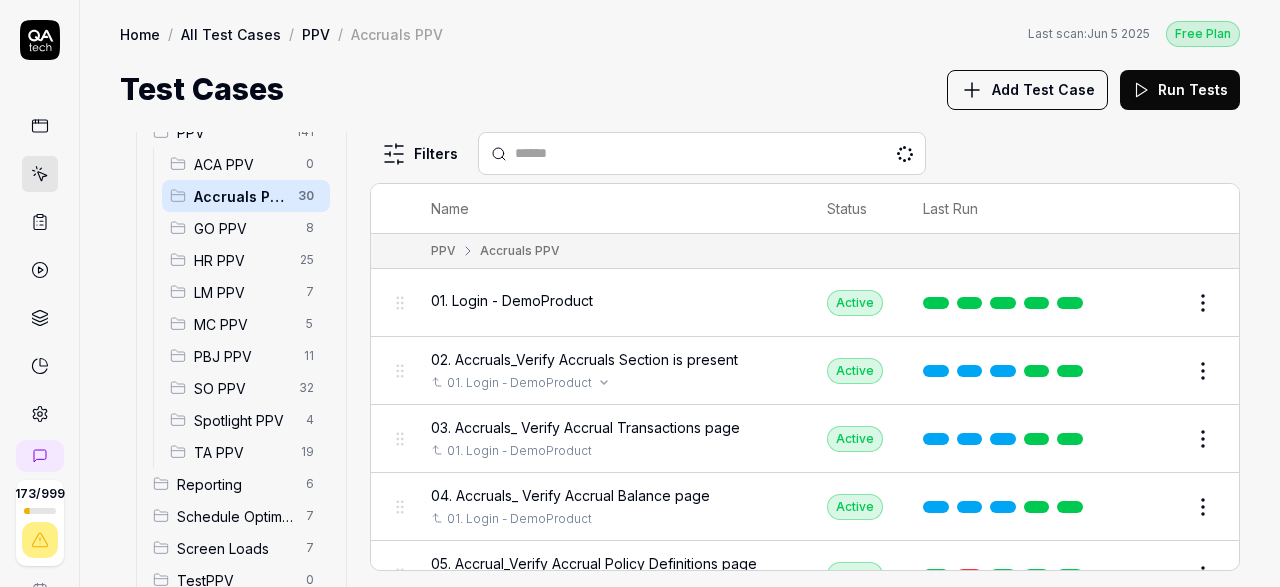 click on "01. Login - DemoProduct" at bounding box center (609, 383) 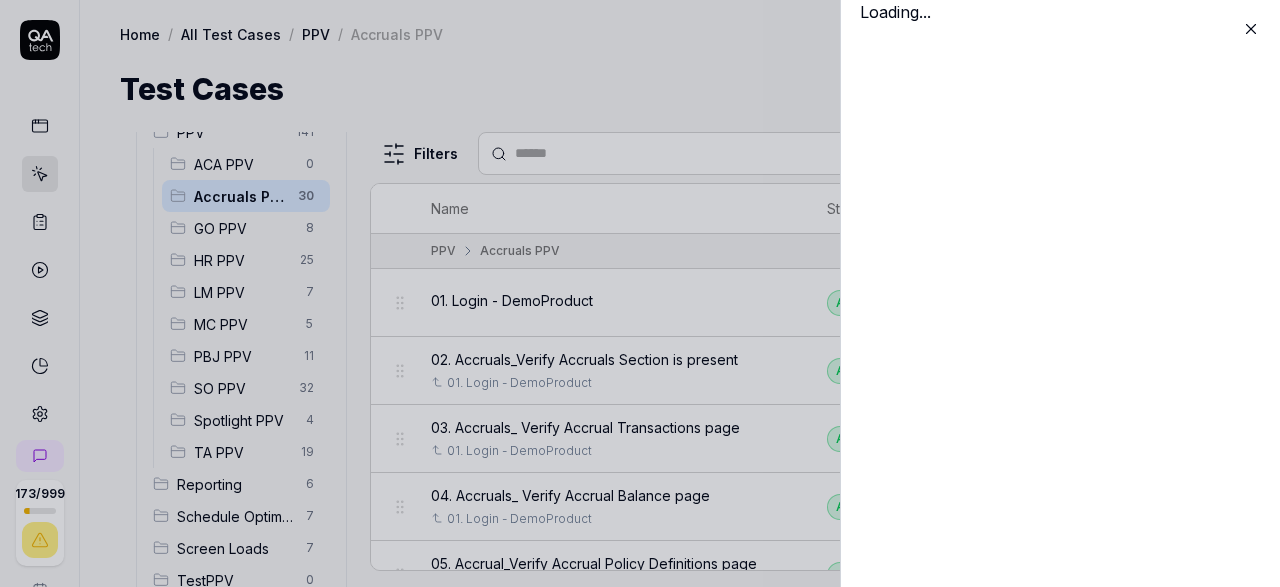 scroll, scrollTop: 344, scrollLeft: 0, axis: vertical 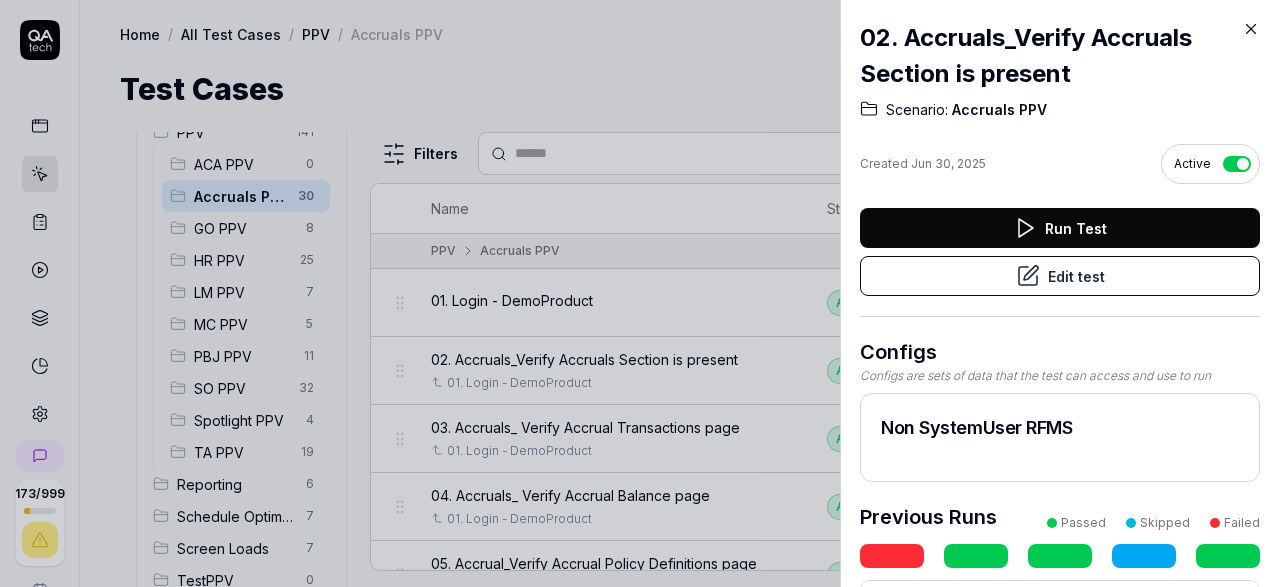 click on "Edit test" at bounding box center (1060, 276) 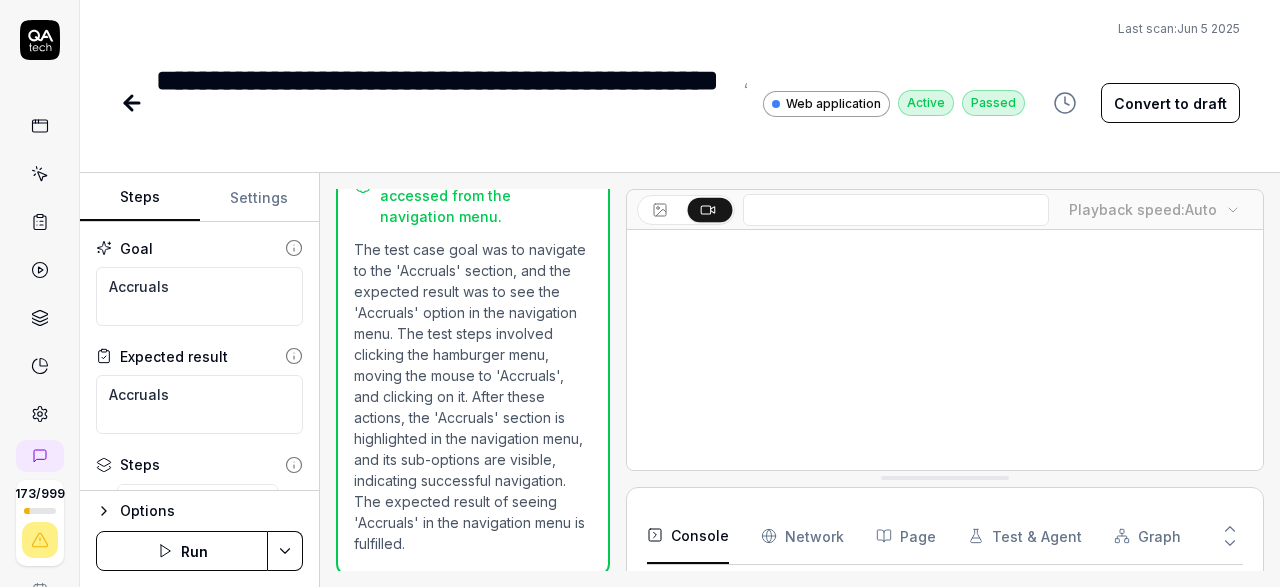 scroll, scrollTop: 616, scrollLeft: 0, axis: vertical 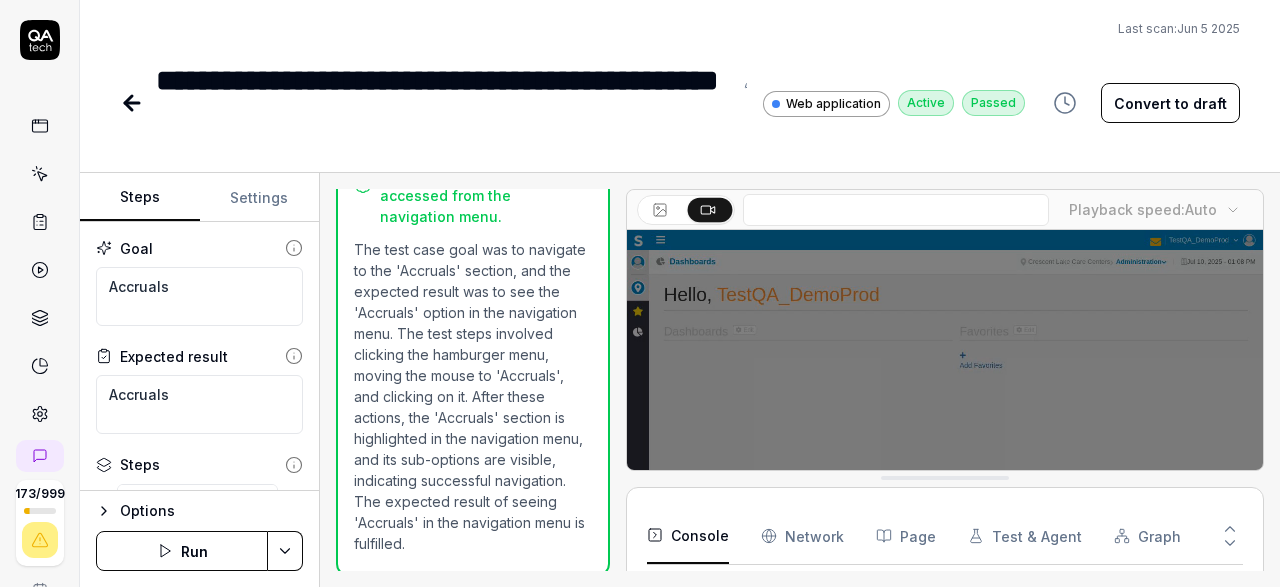 click 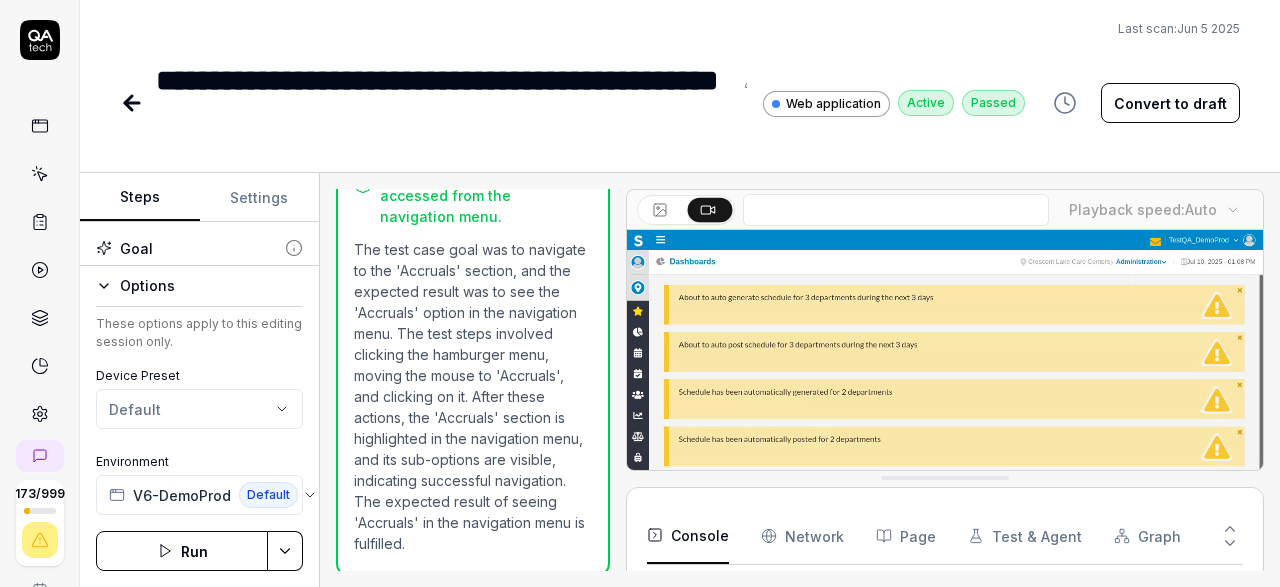 click 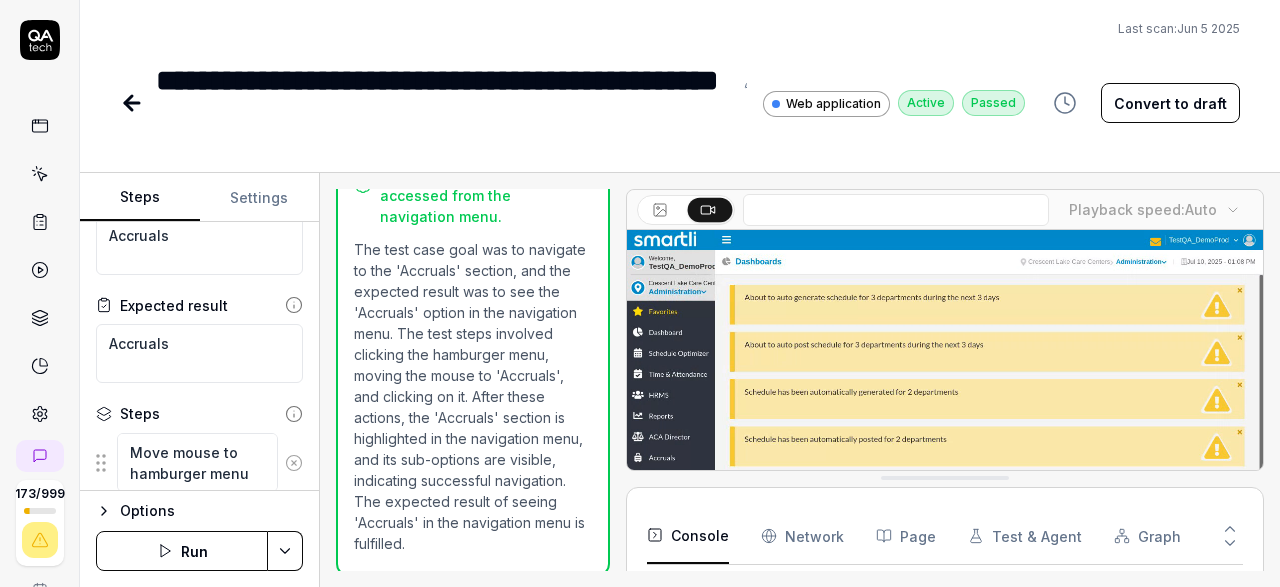 scroll, scrollTop: 0, scrollLeft: 0, axis: both 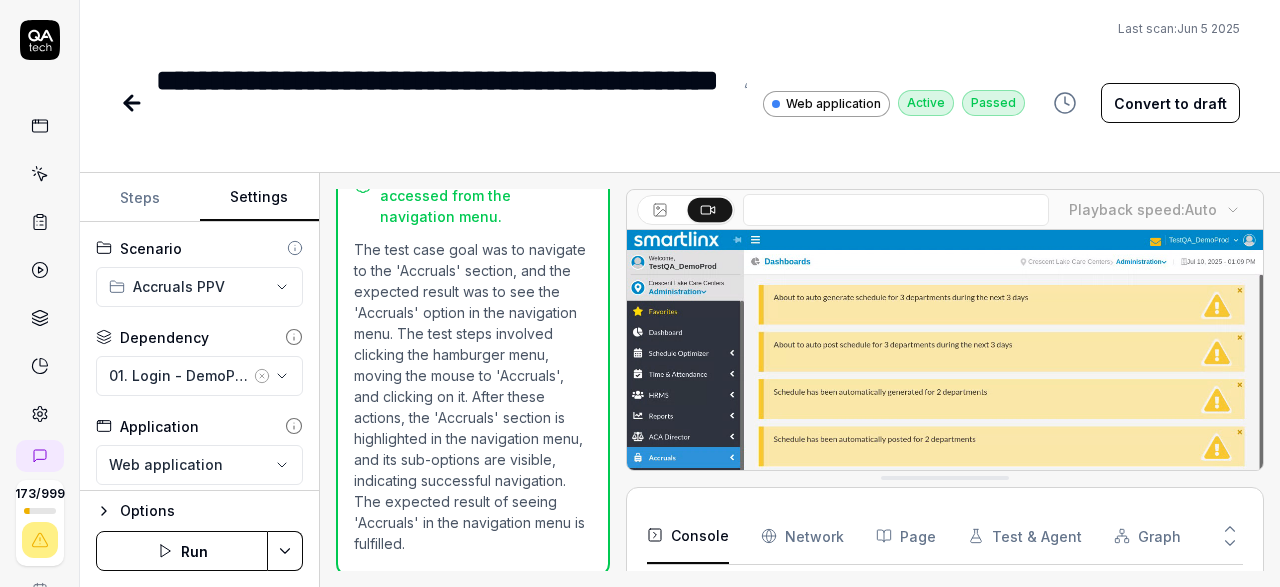 click on "Settings" at bounding box center [260, 198] 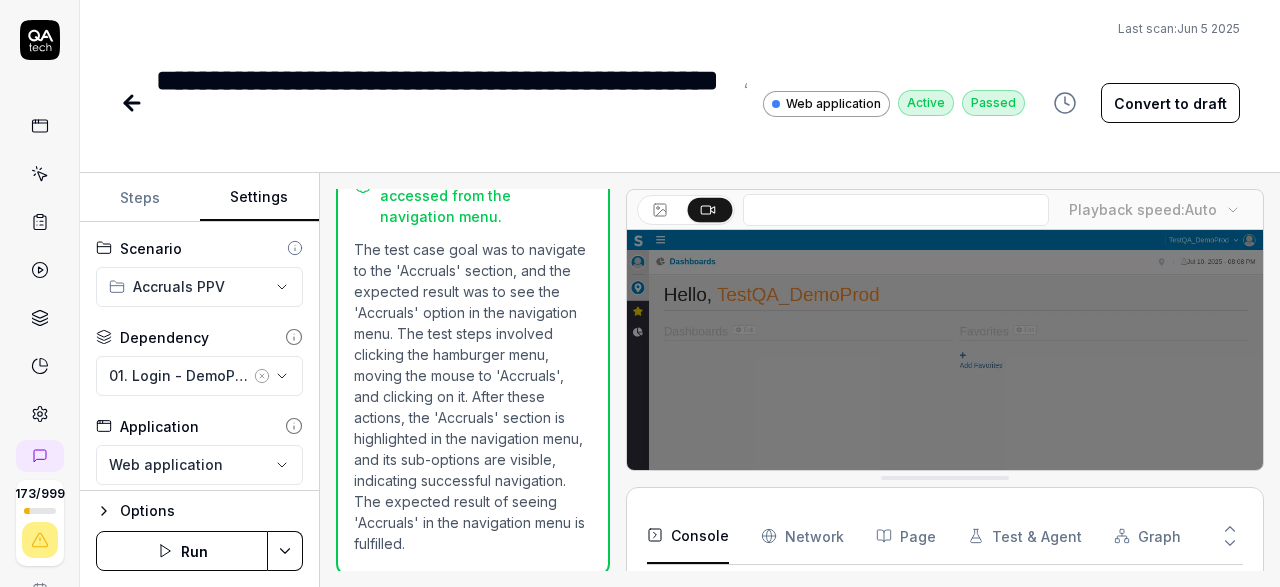 click 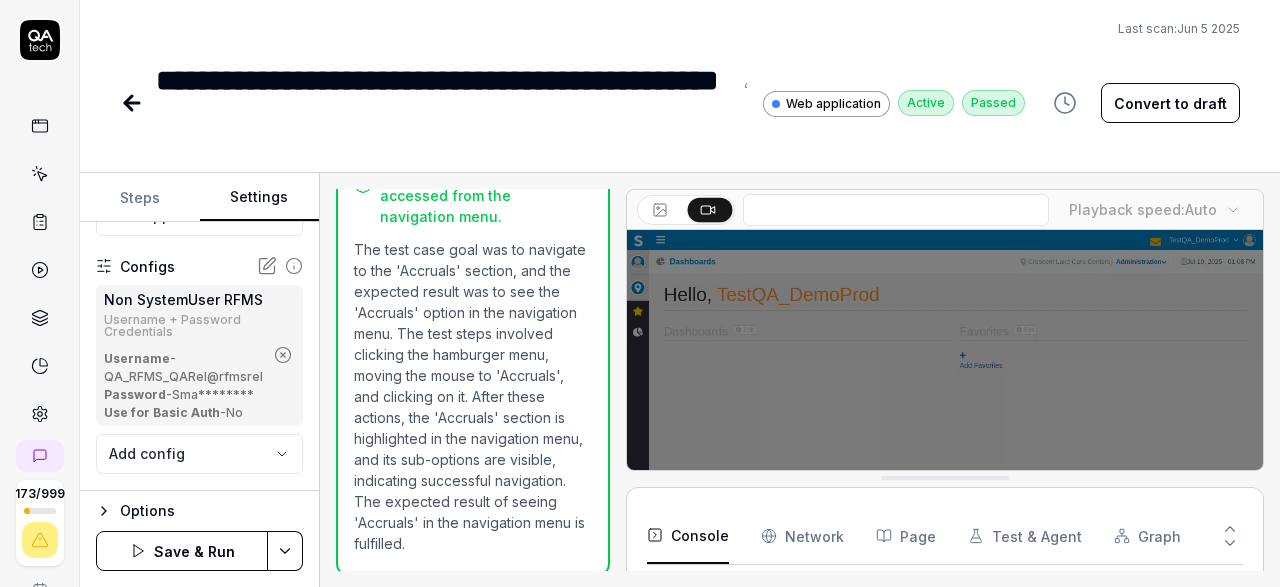 scroll, scrollTop: 250, scrollLeft: 0, axis: vertical 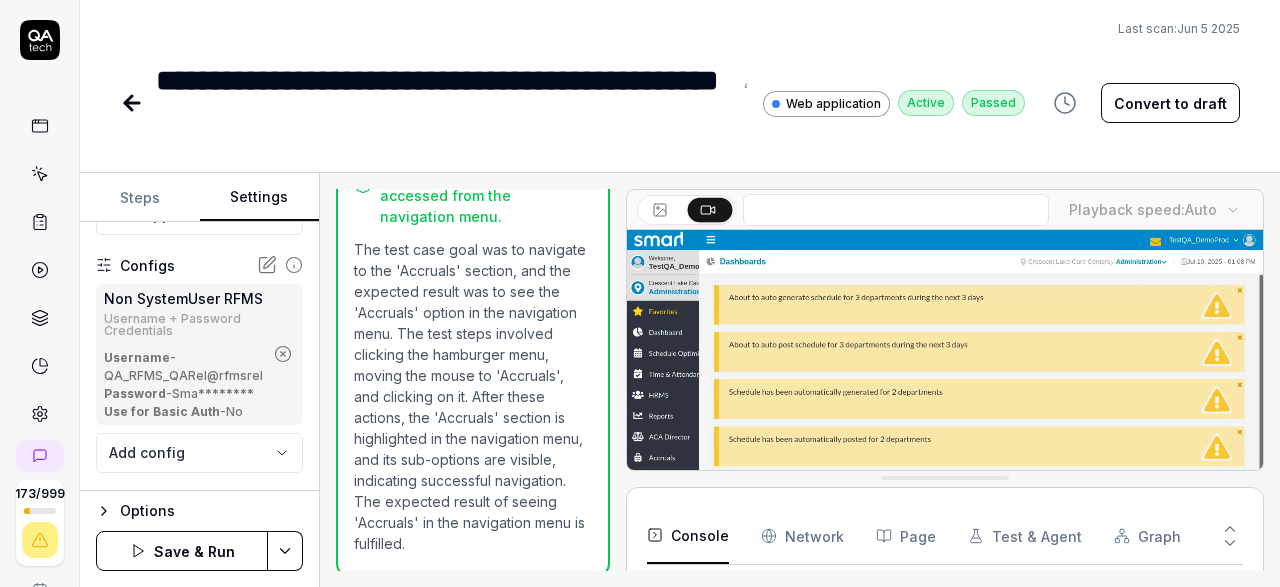 click 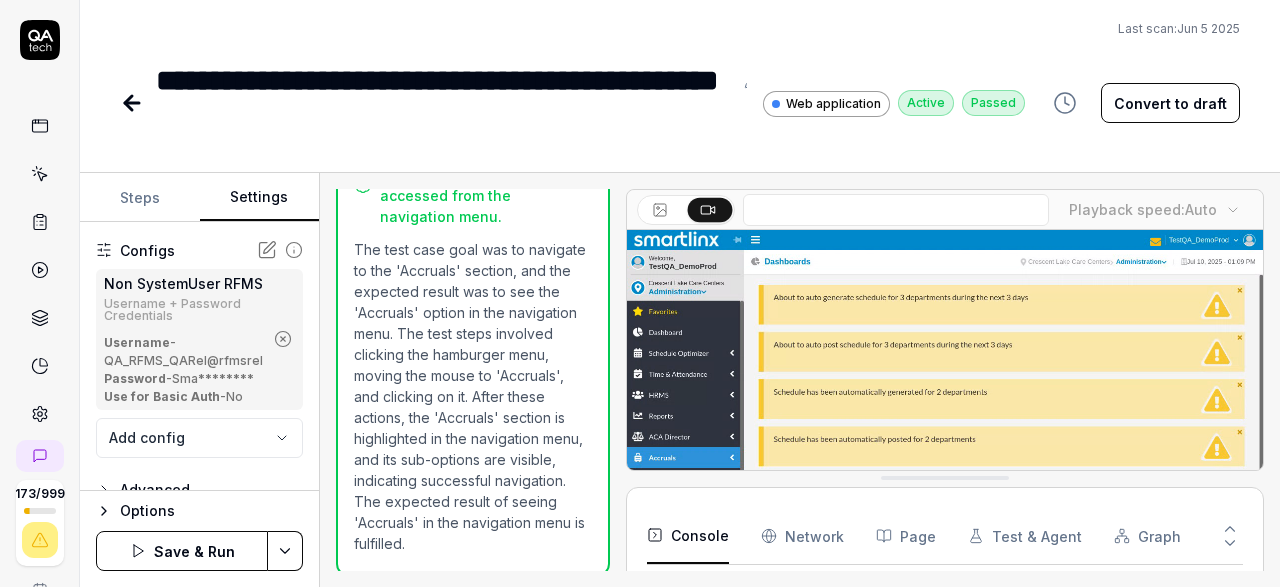 scroll, scrollTop: 272, scrollLeft: 0, axis: vertical 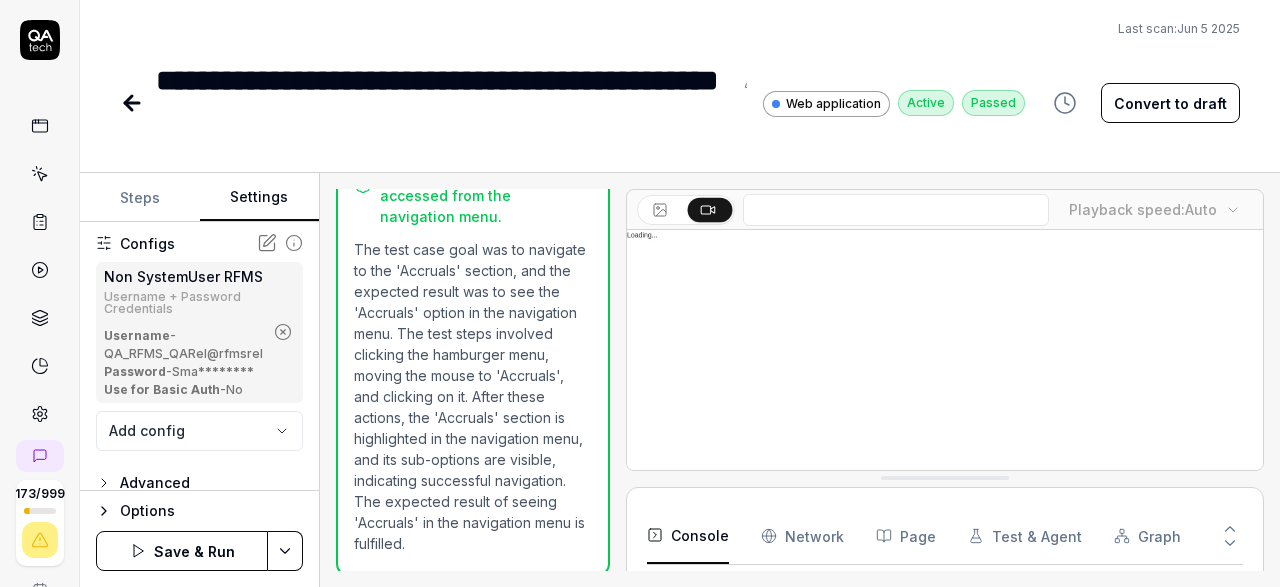 click 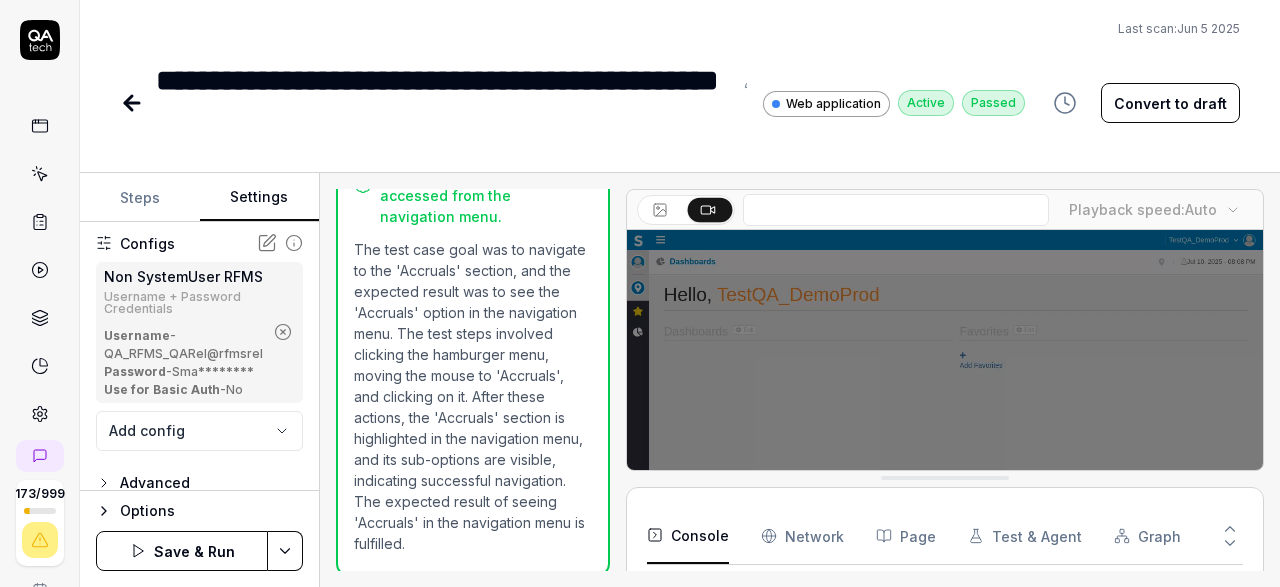 scroll, scrollTop: 142, scrollLeft: 0, axis: vertical 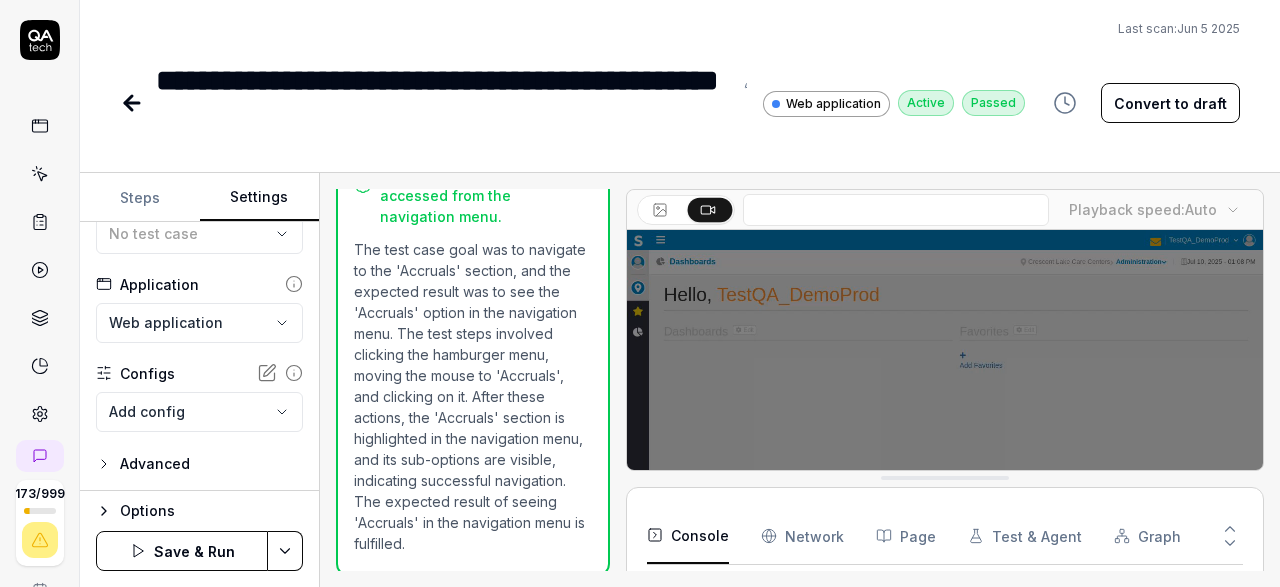click on "**********" at bounding box center (640, 293) 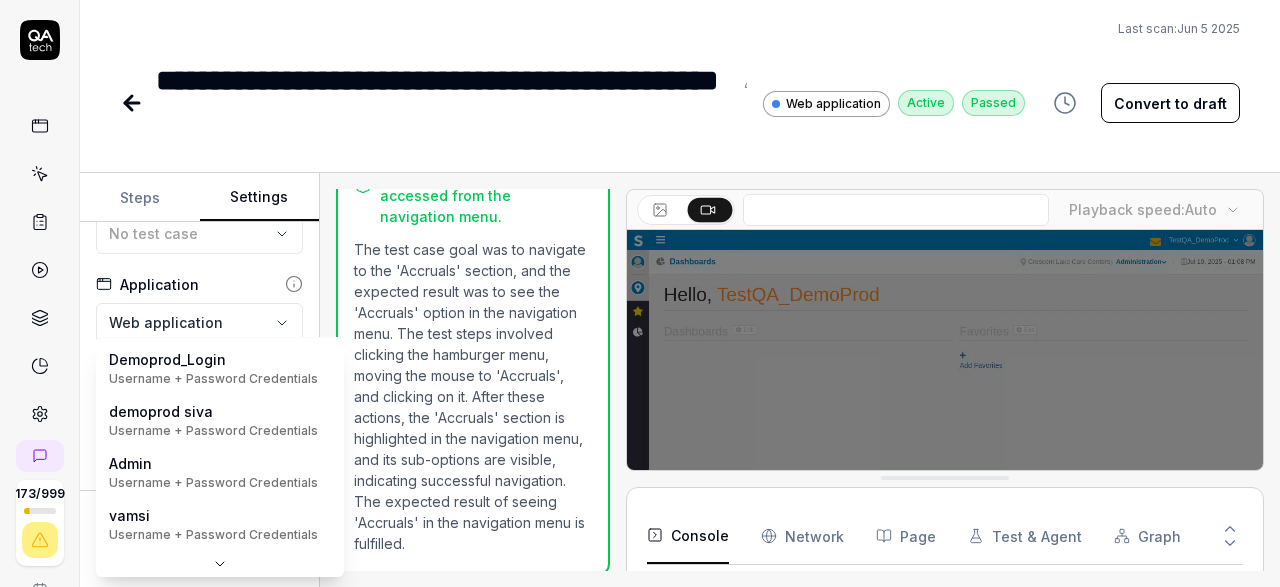 scroll, scrollTop: 142, scrollLeft: 0, axis: vertical 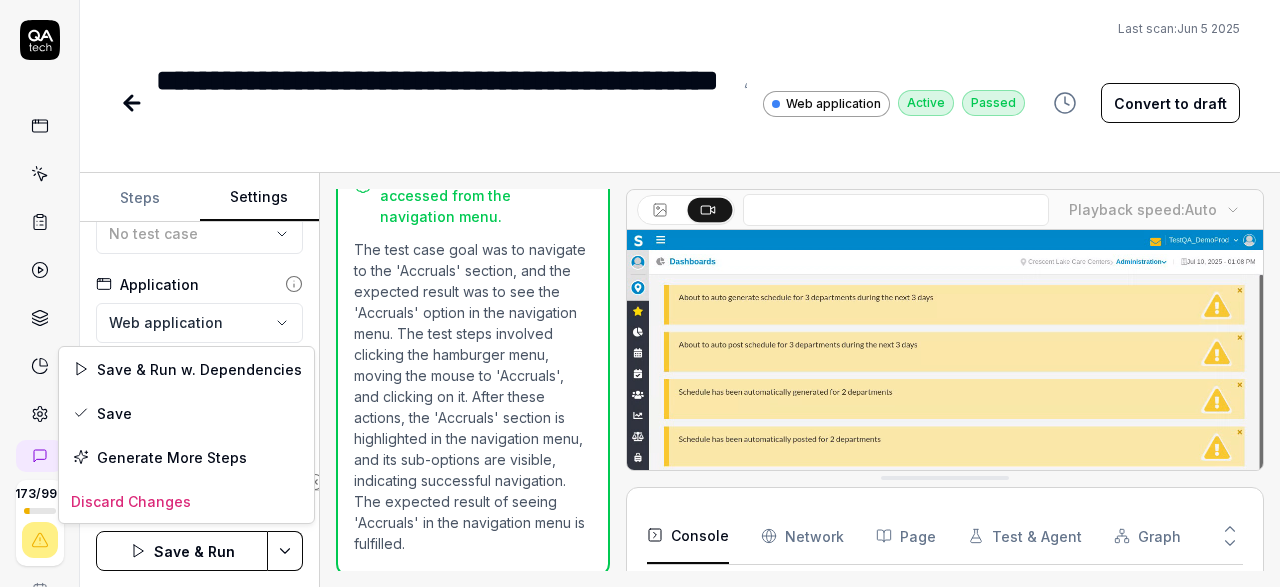 click on "**********" at bounding box center (640, 293) 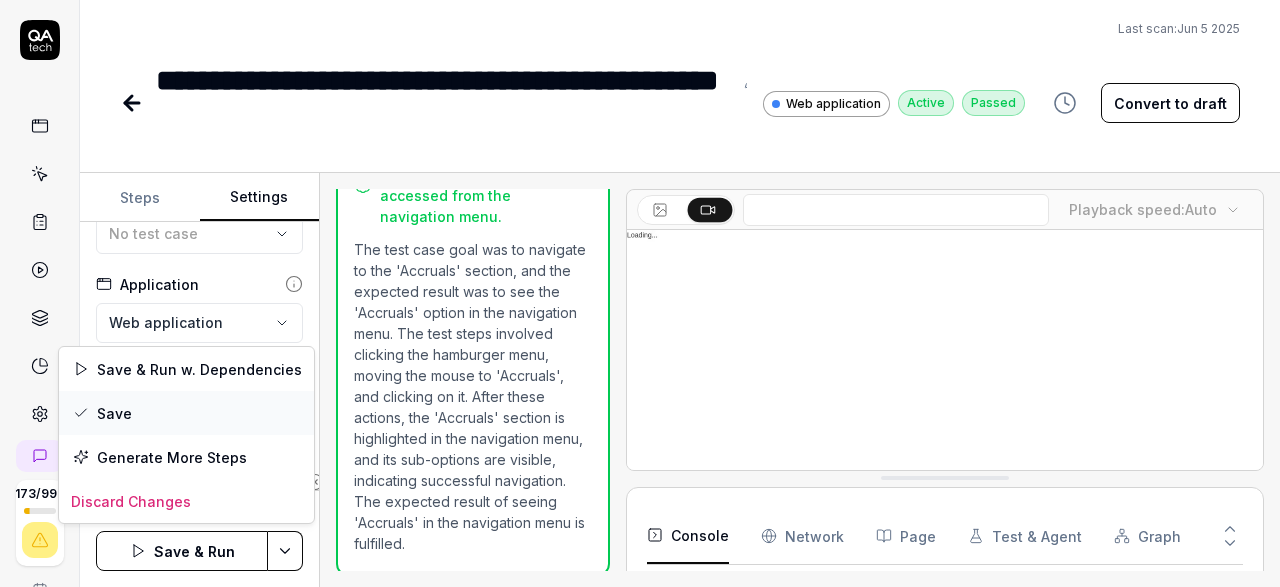 click on "Save" at bounding box center (186, 413) 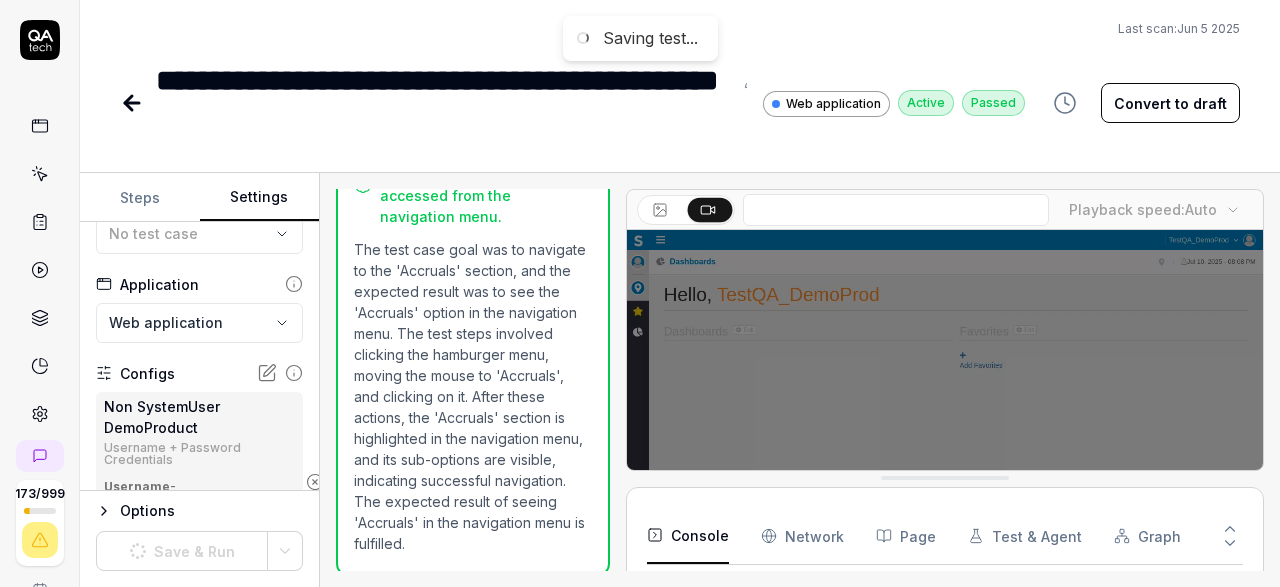 scroll, scrollTop: 142, scrollLeft: 0, axis: vertical 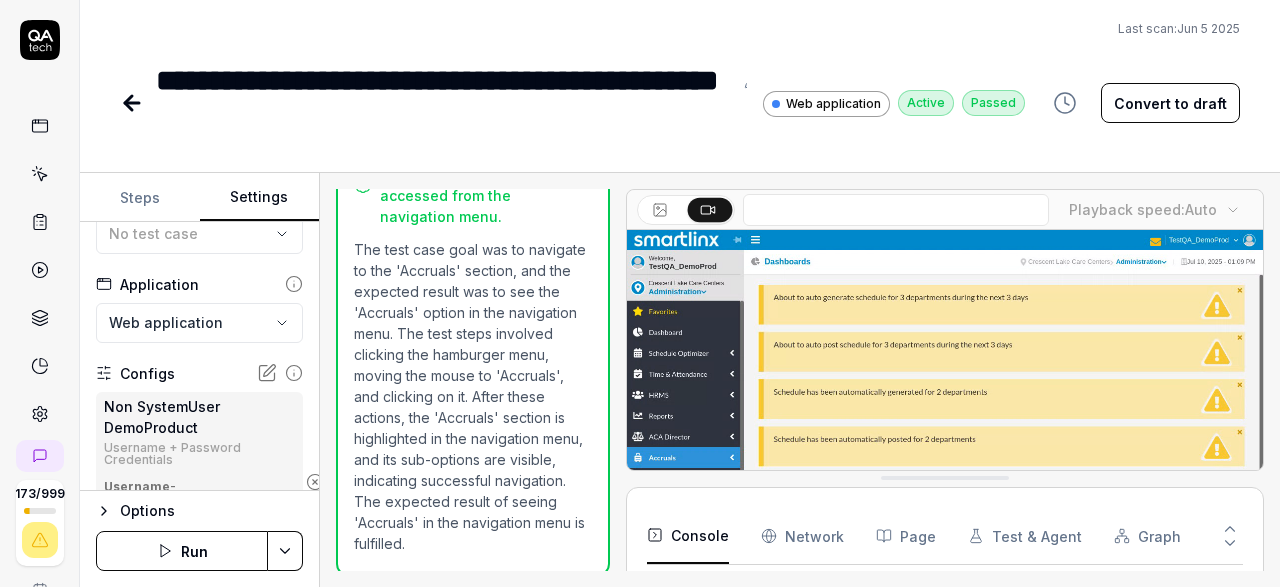 click on "Run" at bounding box center (182, 551) 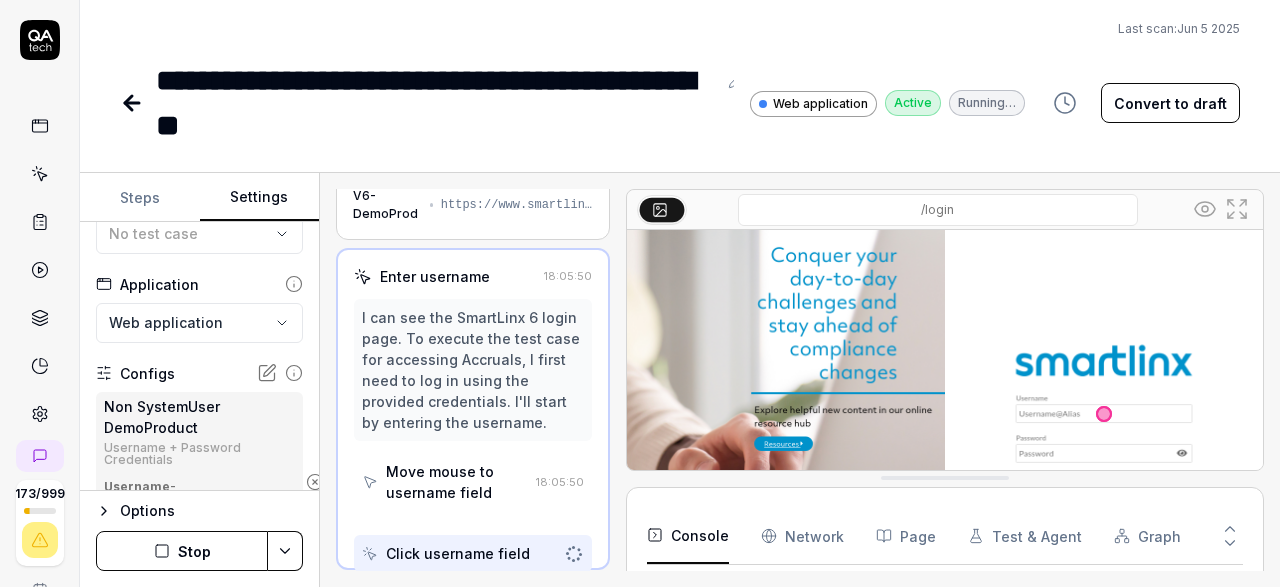 scroll, scrollTop: 50, scrollLeft: 0, axis: vertical 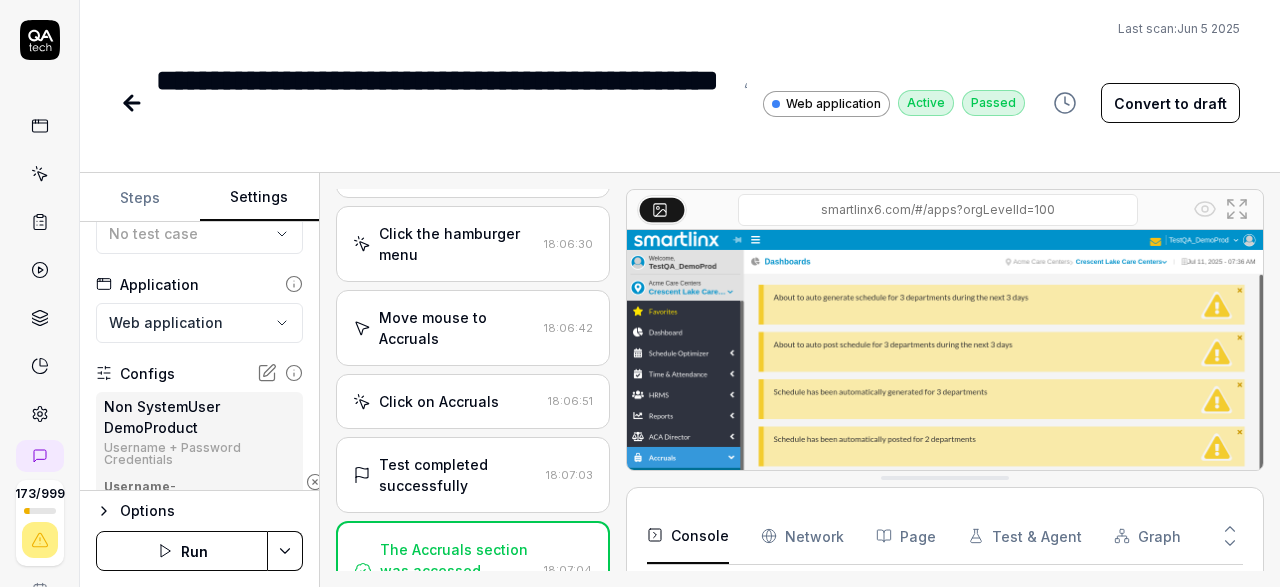 click 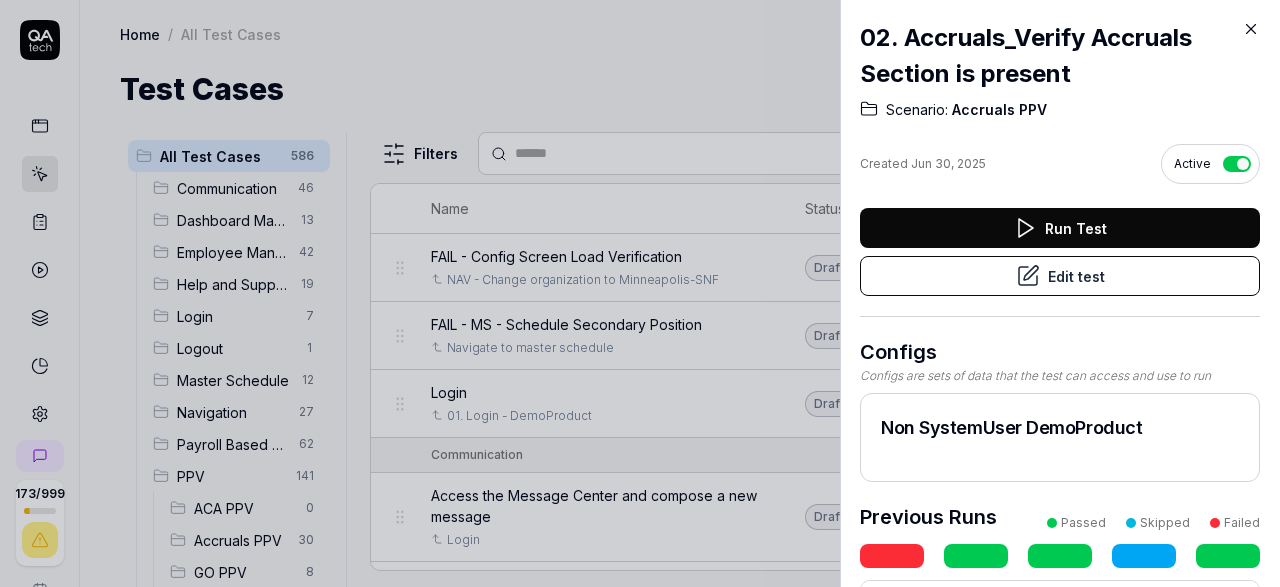 click 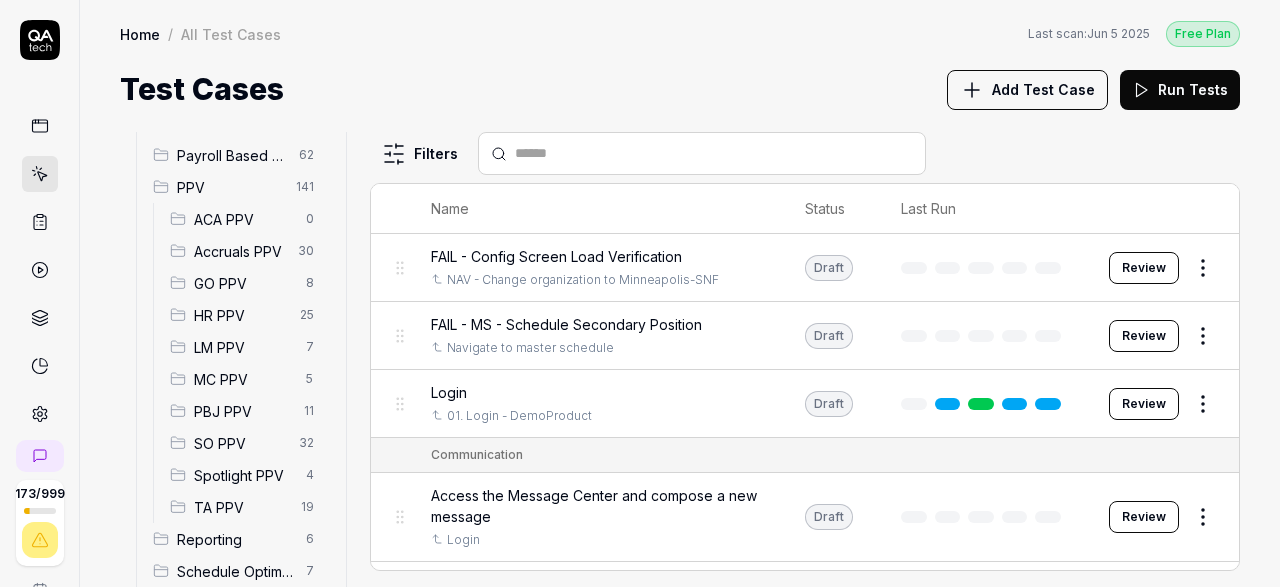 scroll, scrollTop: 287, scrollLeft: 0, axis: vertical 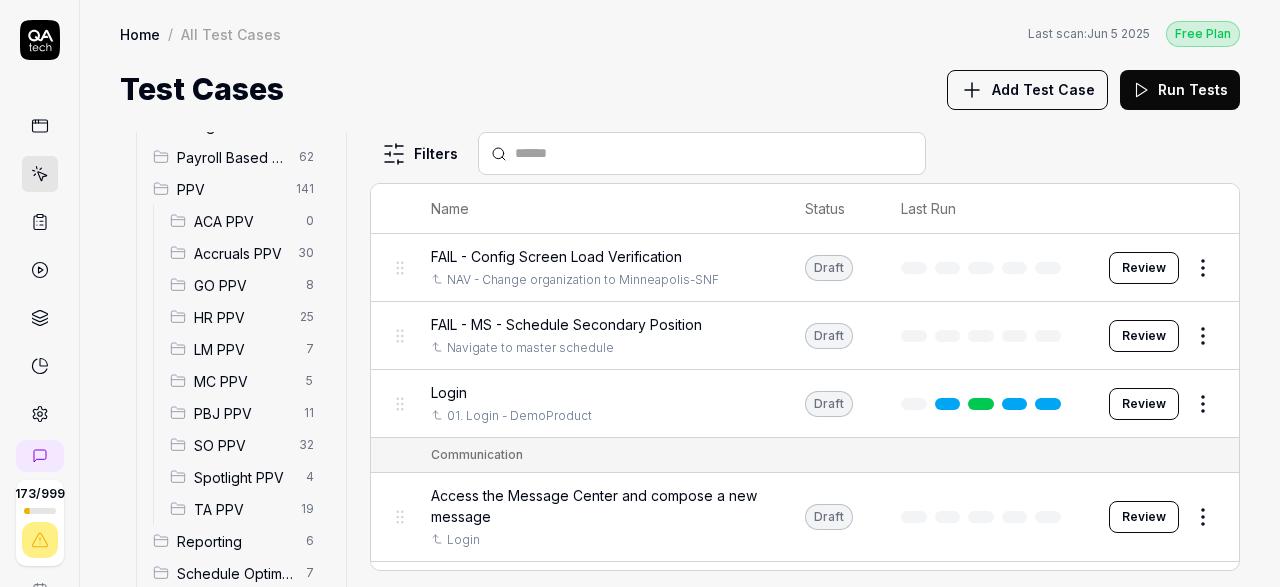 click on "Accruals PPV" at bounding box center (240, 253) 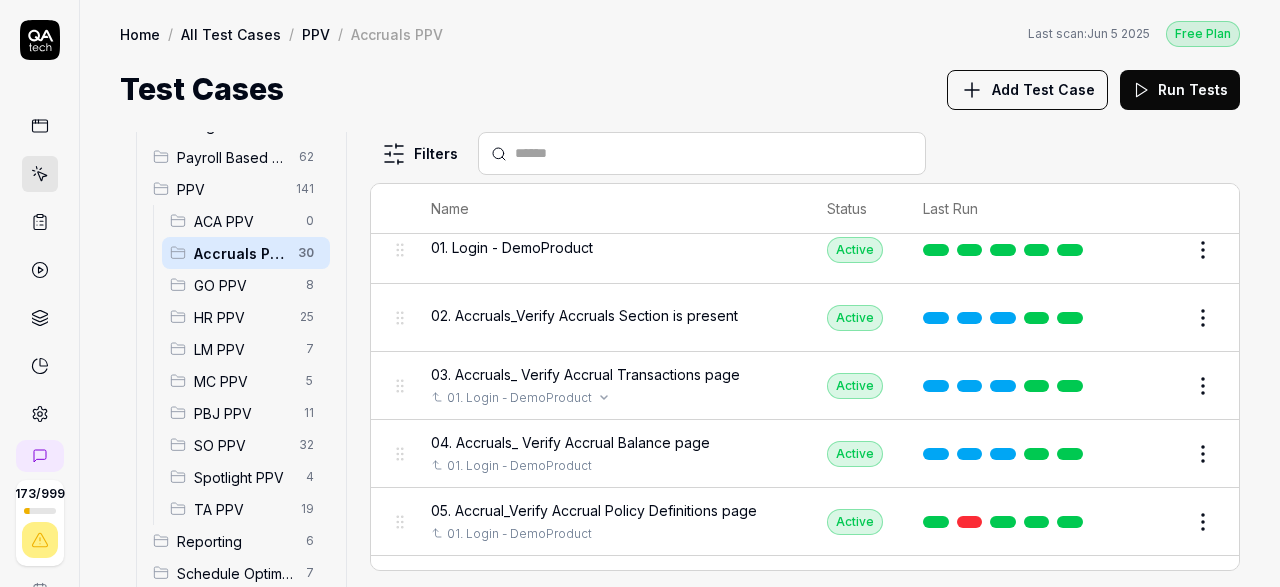 scroll, scrollTop: 57, scrollLeft: 0, axis: vertical 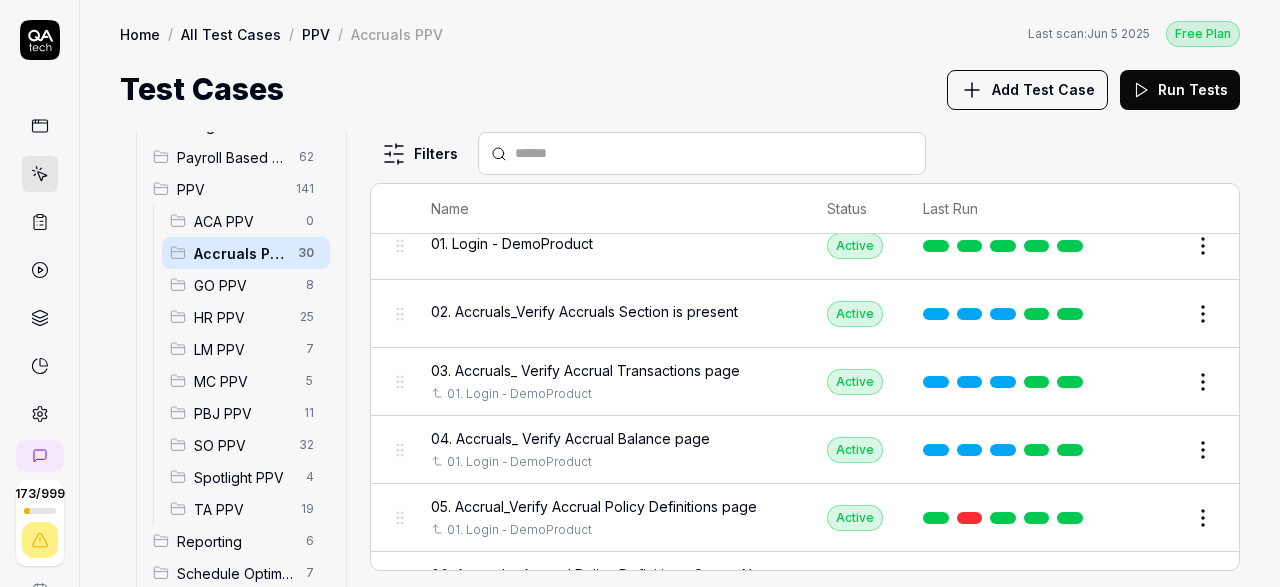 click on "Edit" at bounding box center [1155, 382] 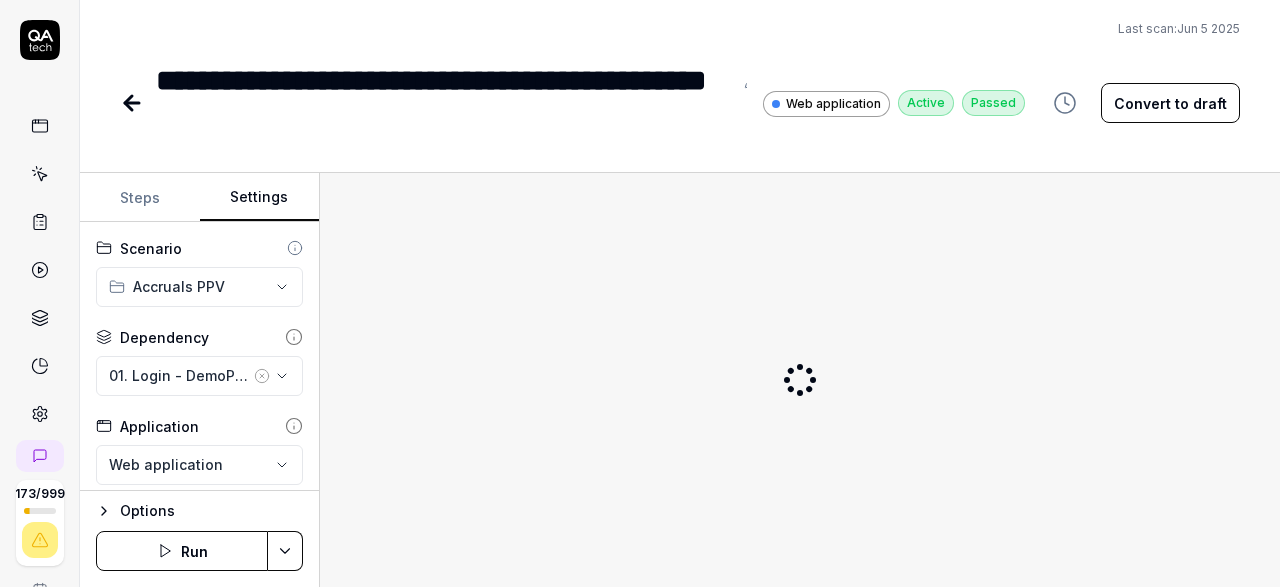 click on "Settings" at bounding box center [260, 198] 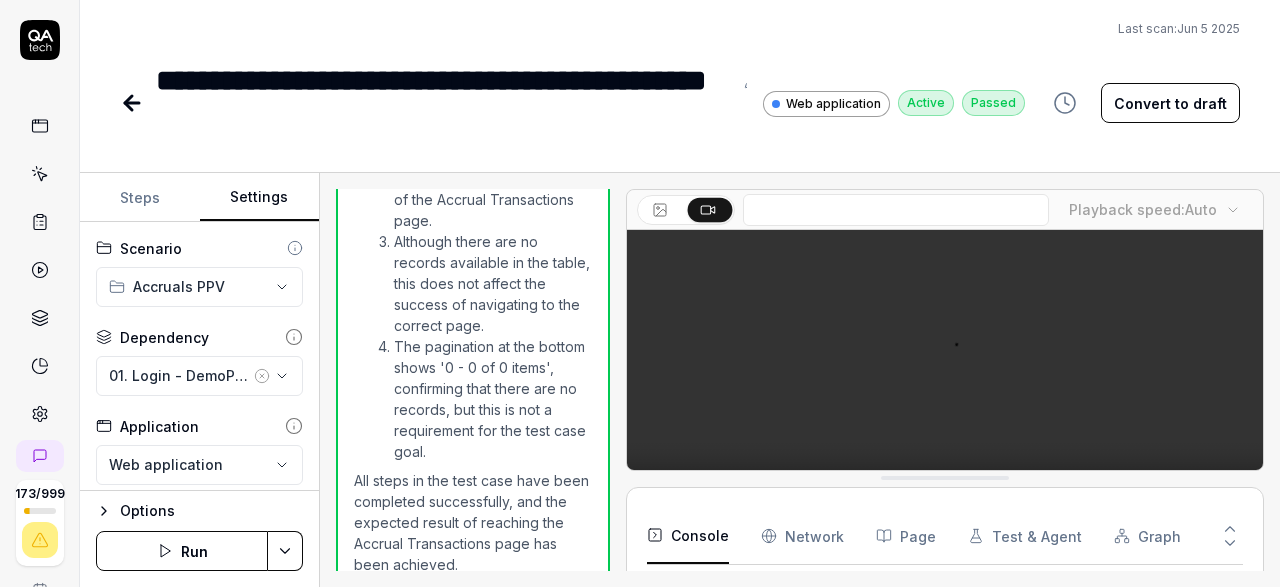 scroll, scrollTop: 1115, scrollLeft: 0, axis: vertical 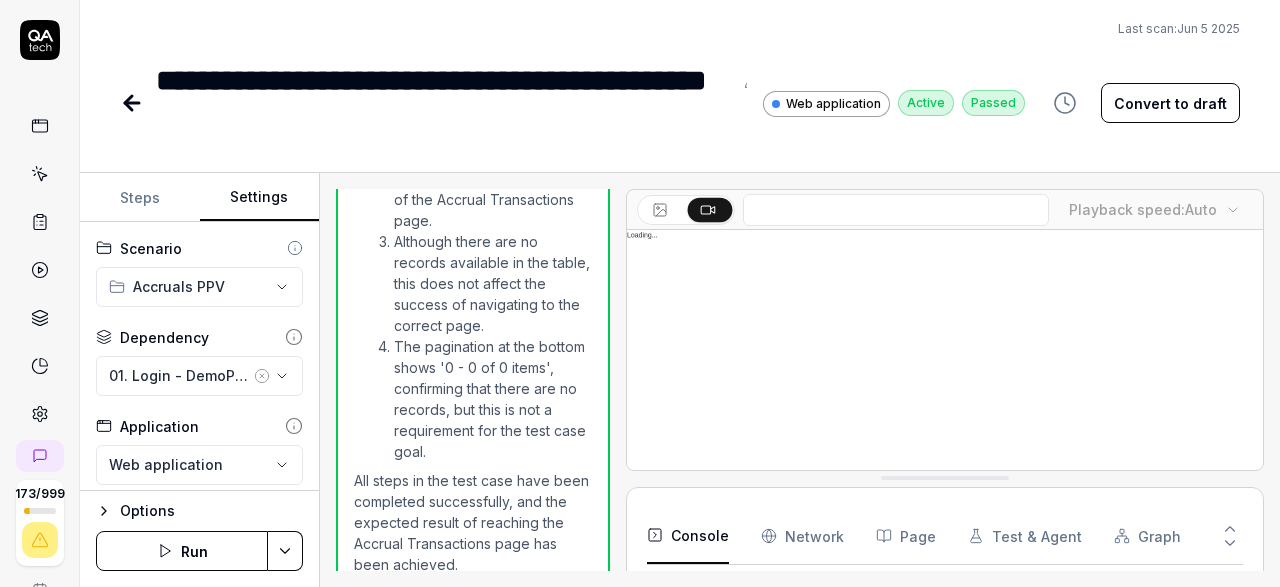 click 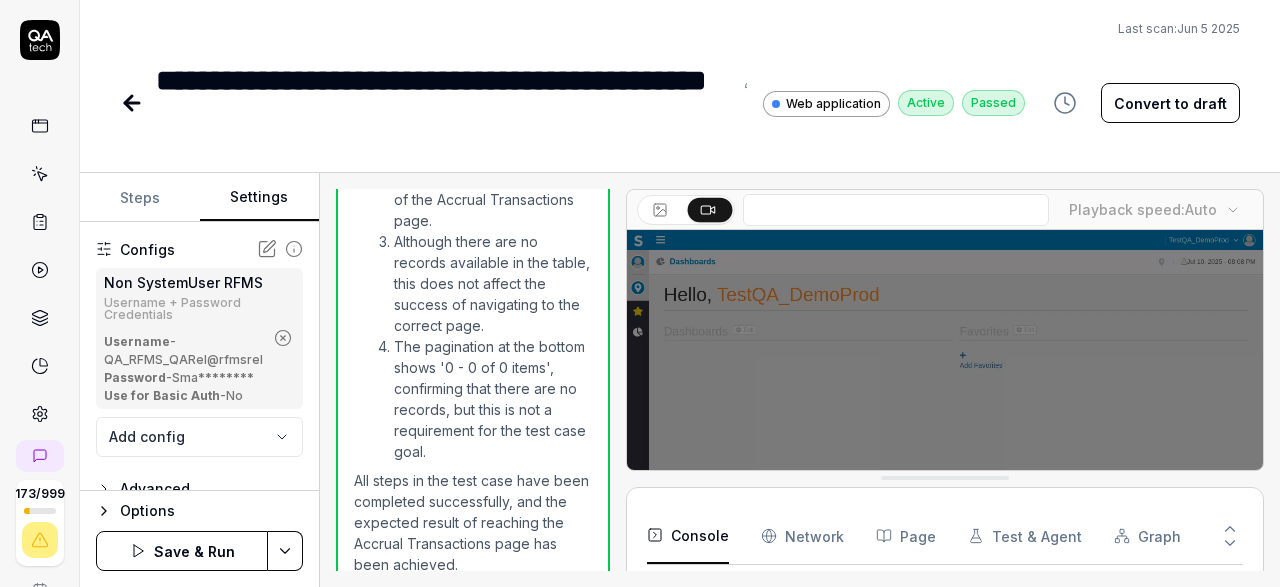 scroll, scrollTop: 268, scrollLeft: 0, axis: vertical 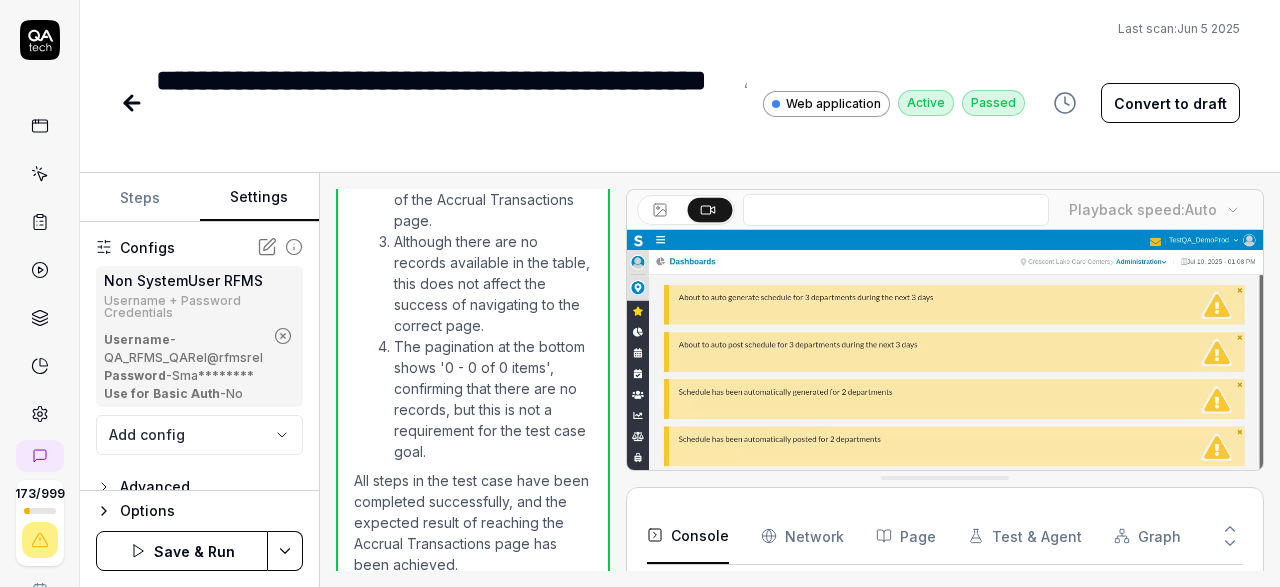 click 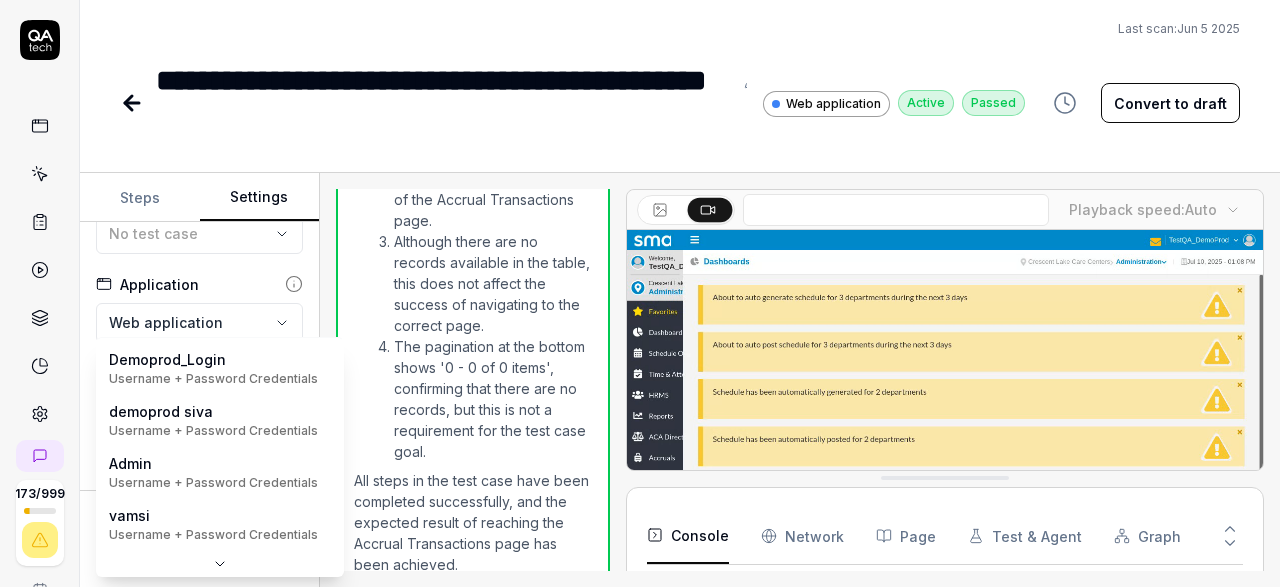 scroll, scrollTop: 142, scrollLeft: 0, axis: vertical 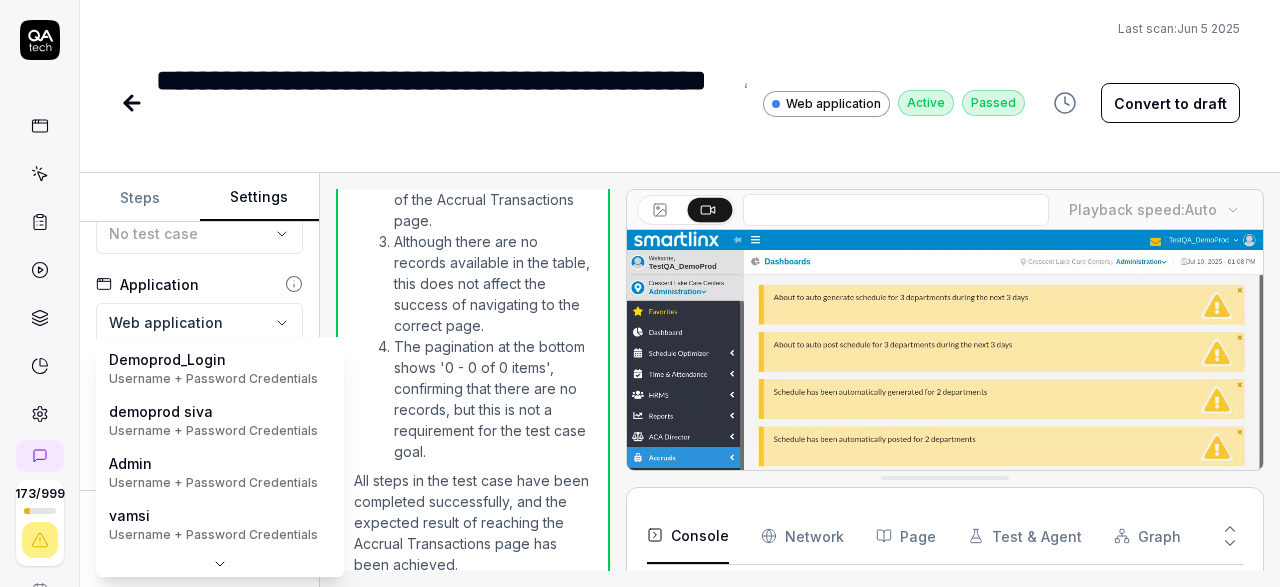 click on "**********" at bounding box center [640, 293] 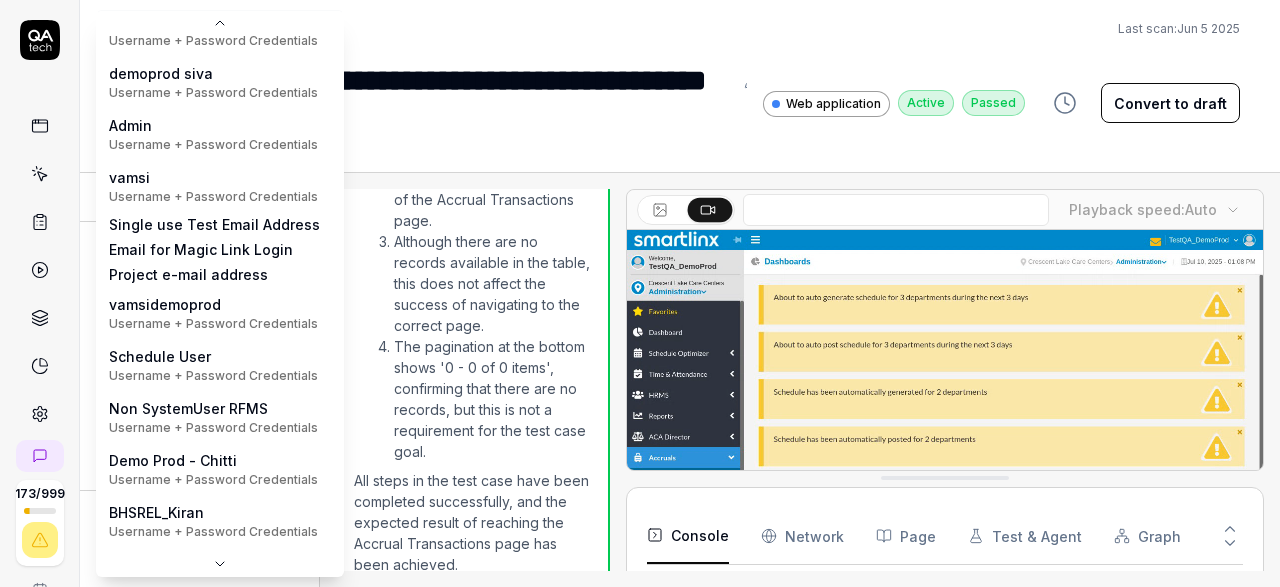 scroll, scrollTop: 113, scrollLeft: 0, axis: vertical 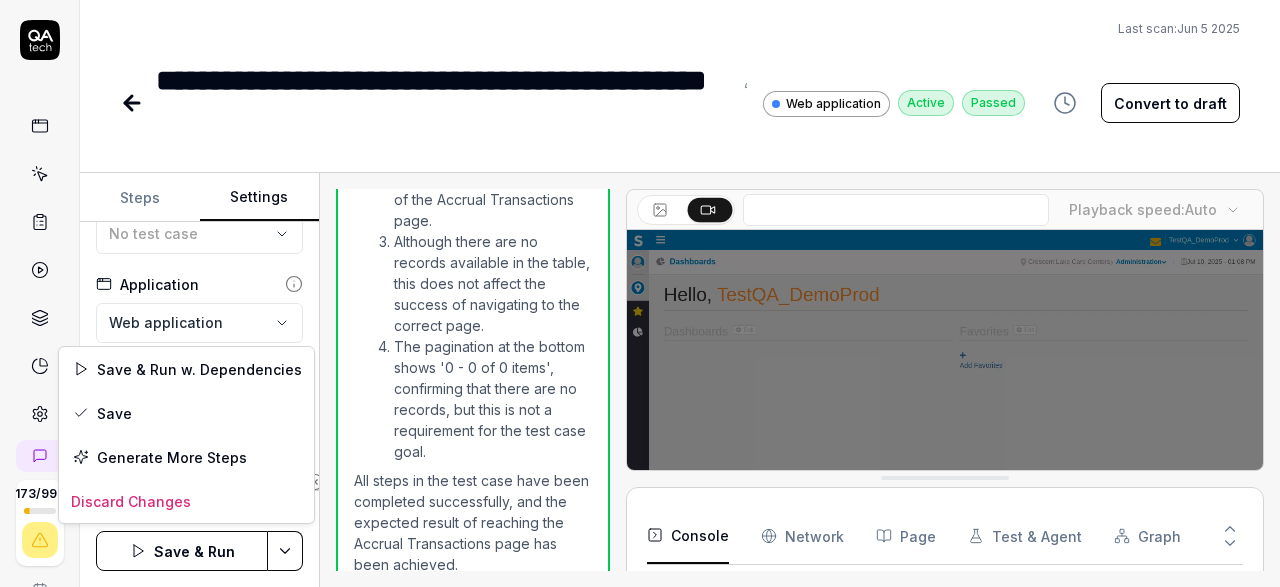 click on "**********" at bounding box center [640, 293] 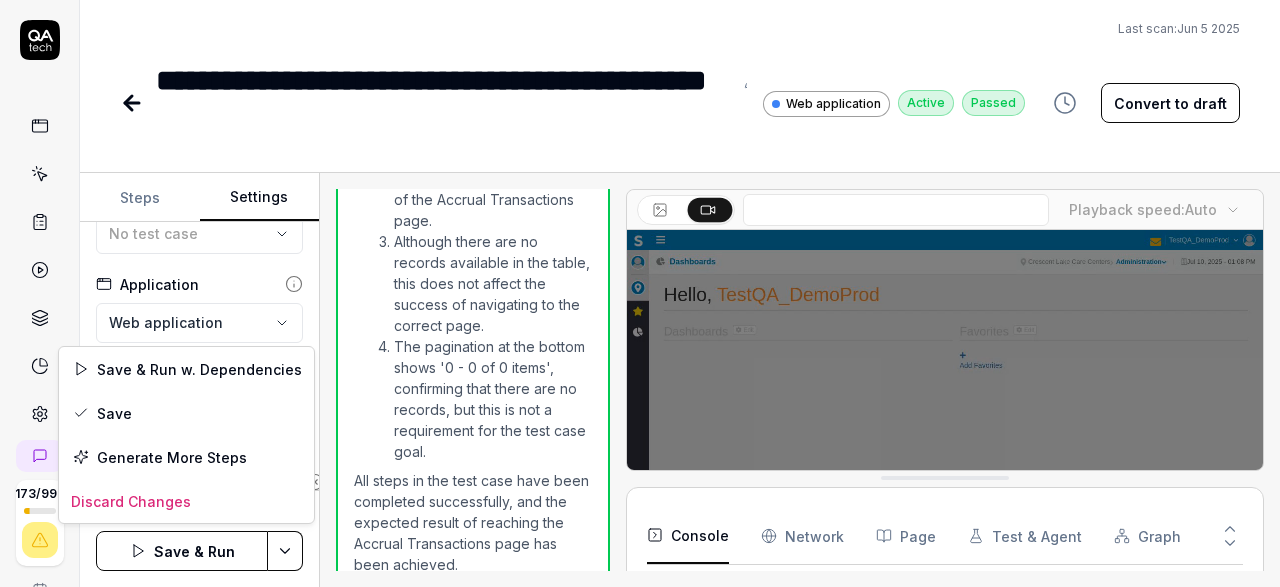 scroll, scrollTop: 142, scrollLeft: 0, axis: vertical 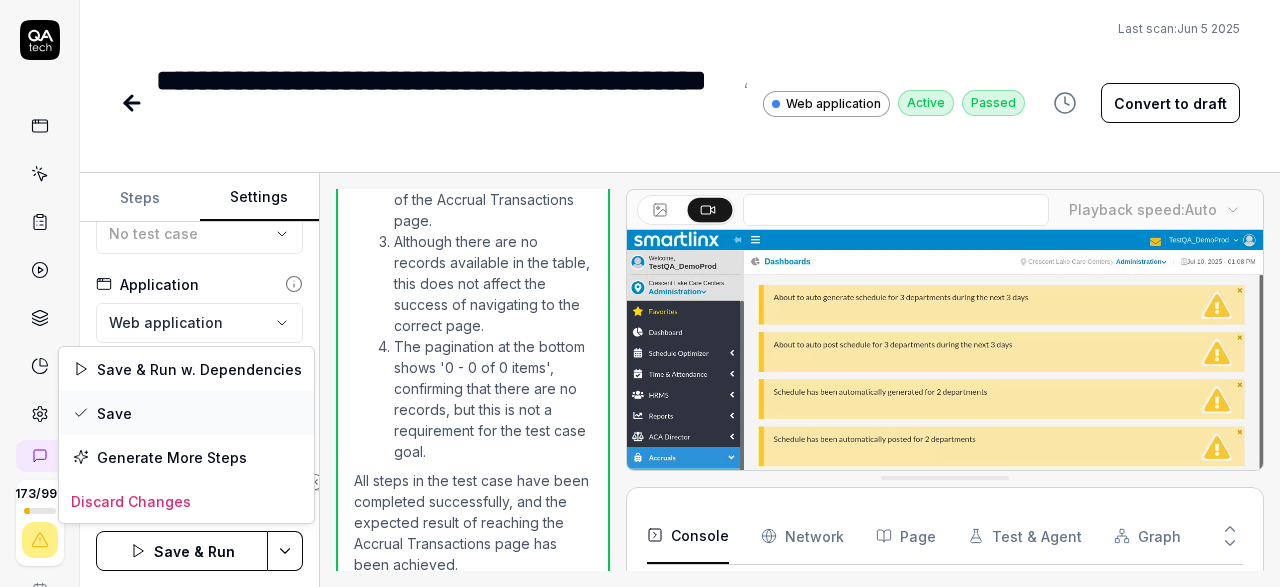 click on "Save" at bounding box center [186, 413] 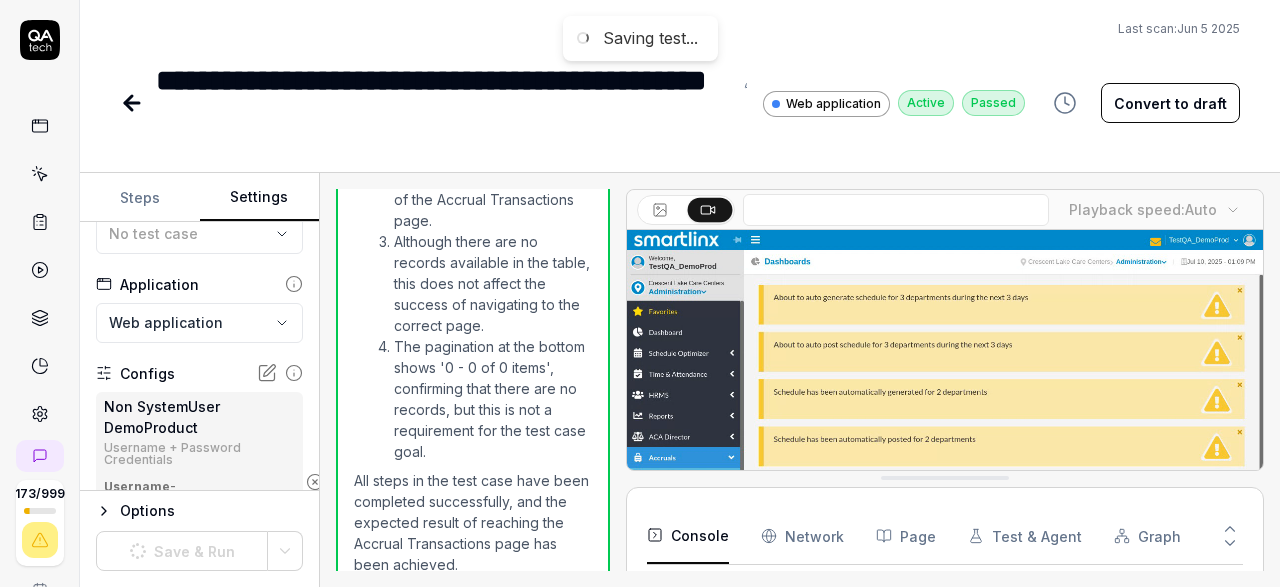 scroll, scrollTop: 142, scrollLeft: 0, axis: vertical 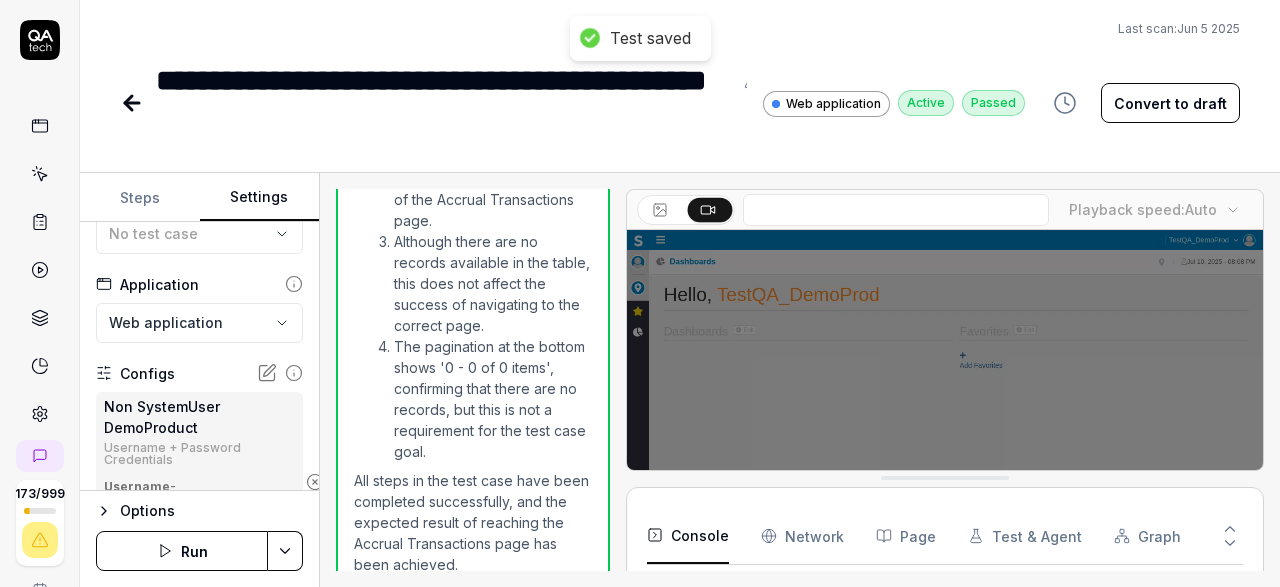 click on "Run" at bounding box center [182, 551] 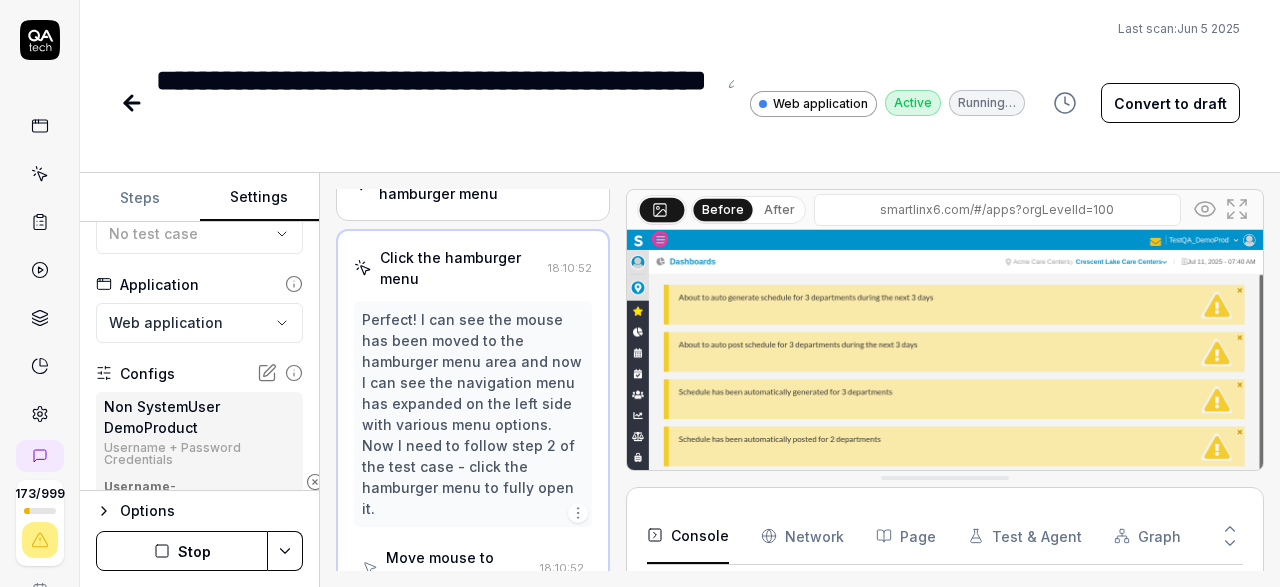 scroll, scrollTop: 280, scrollLeft: 0, axis: vertical 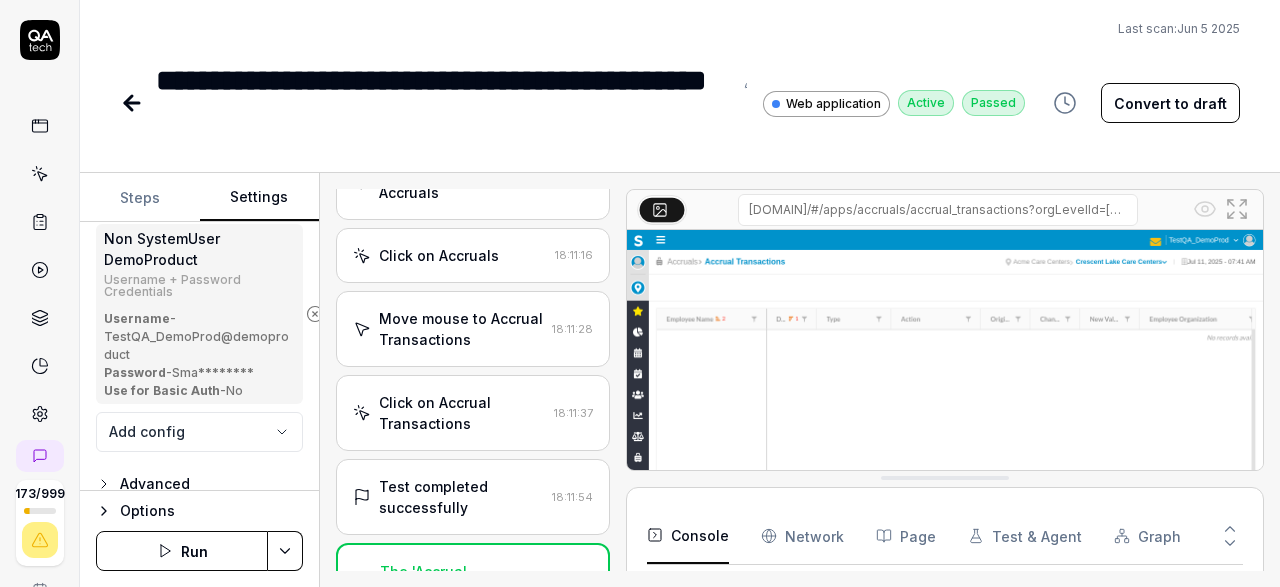 click 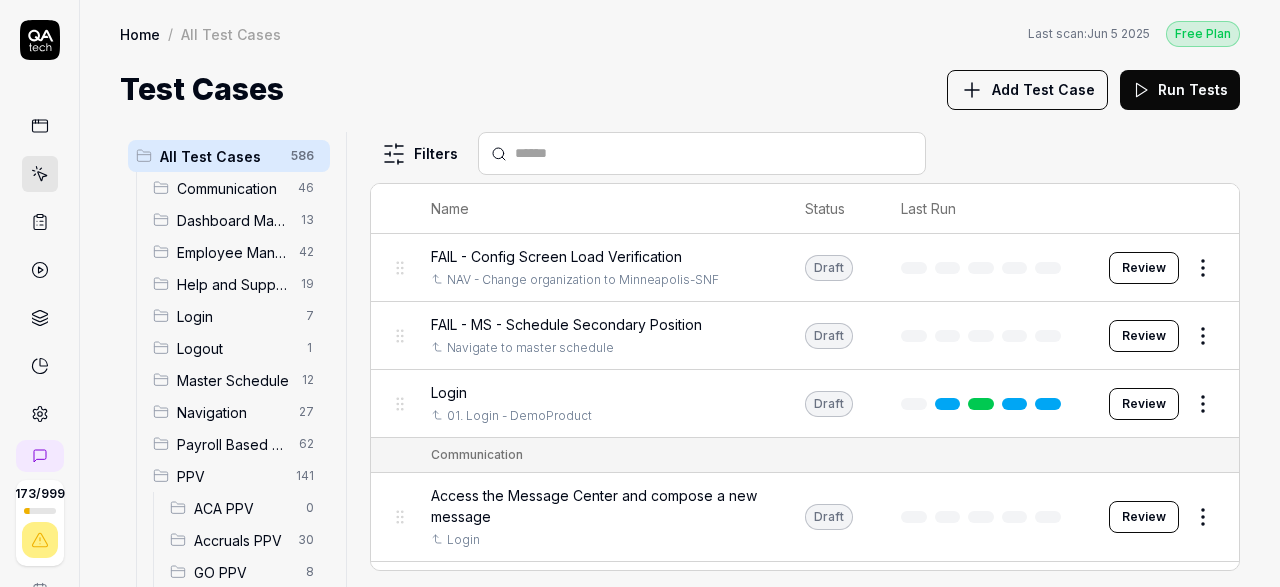 click on "Accruals PPV" at bounding box center [240, 540] 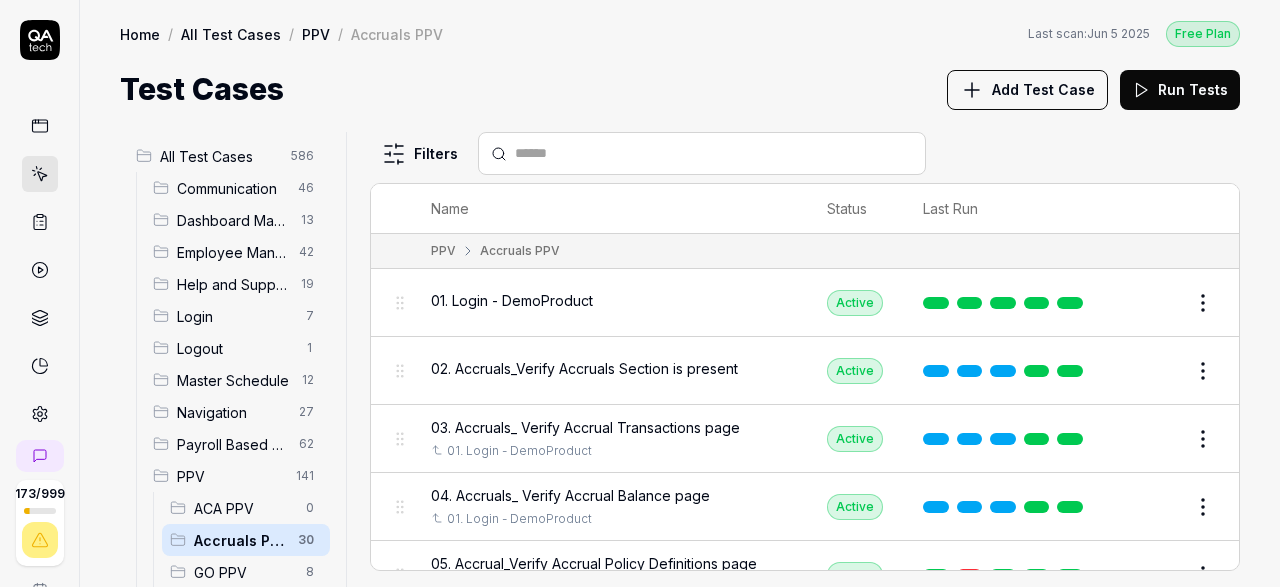 scroll, scrollTop: 98, scrollLeft: 0, axis: vertical 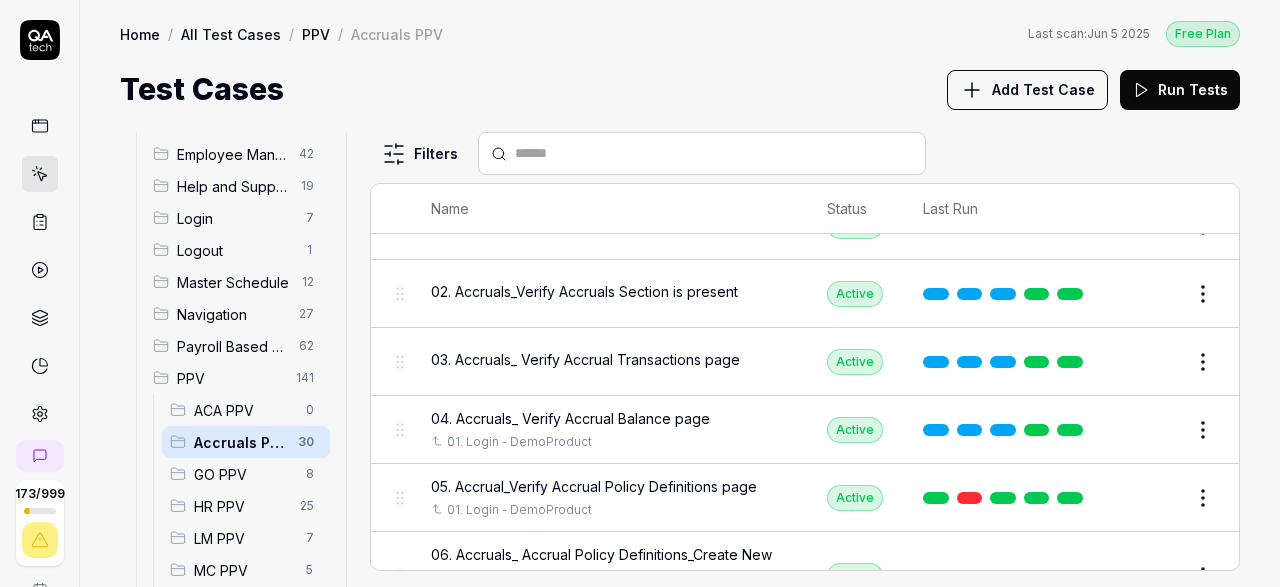 click on "Edit" at bounding box center [1155, 430] 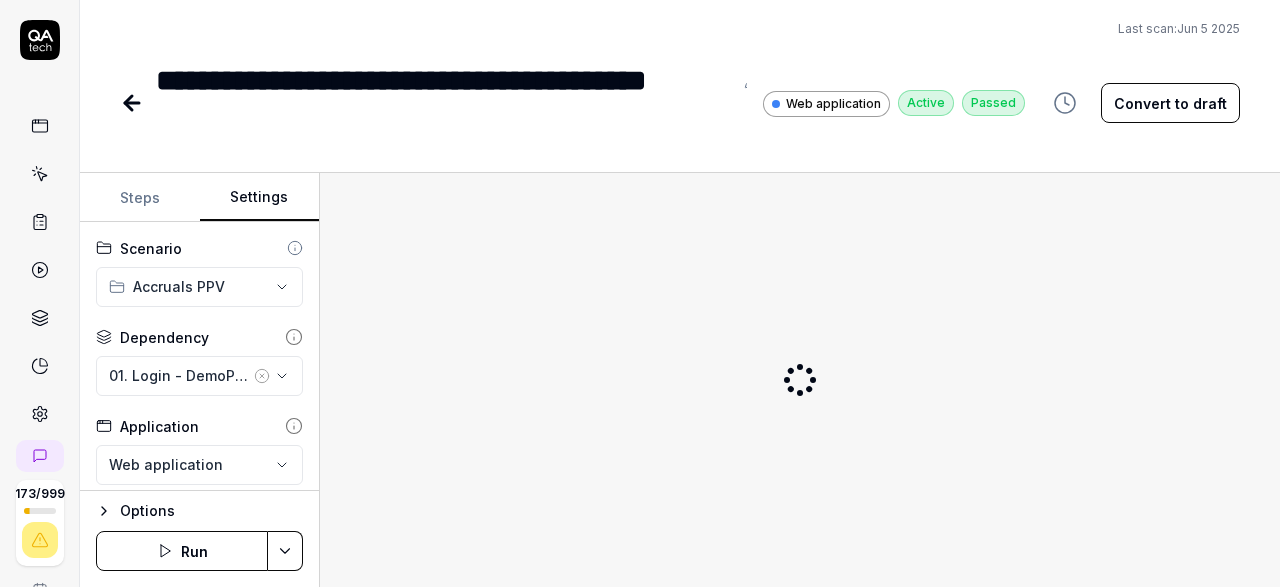 click on "Settings" at bounding box center [260, 198] 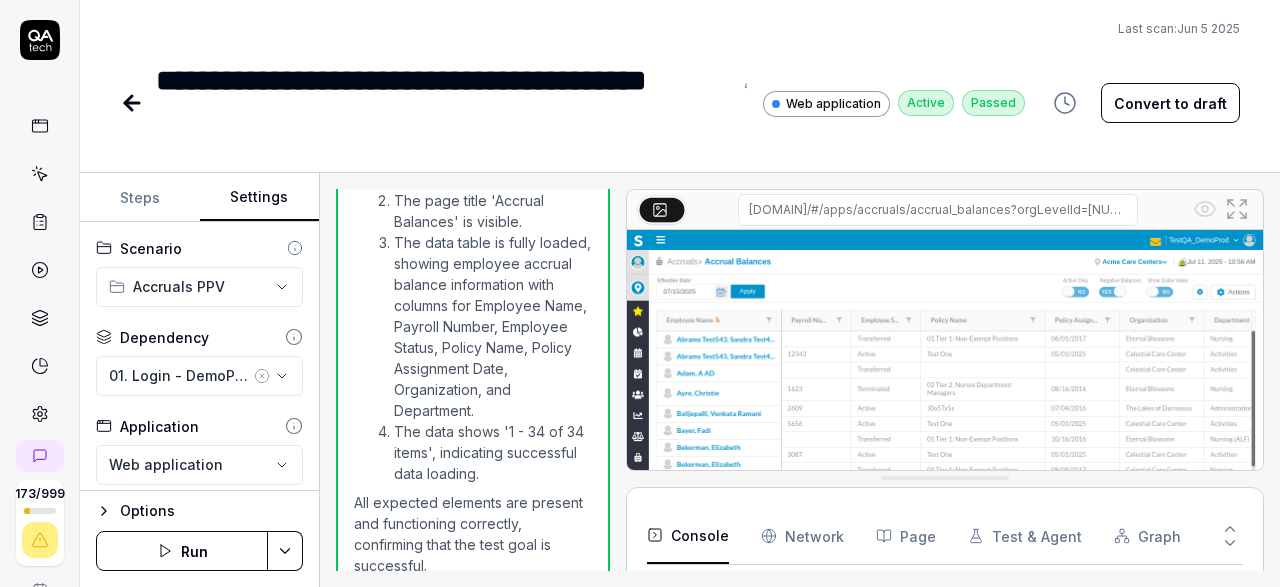scroll, scrollTop: 821, scrollLeft: 0, axis: vertical 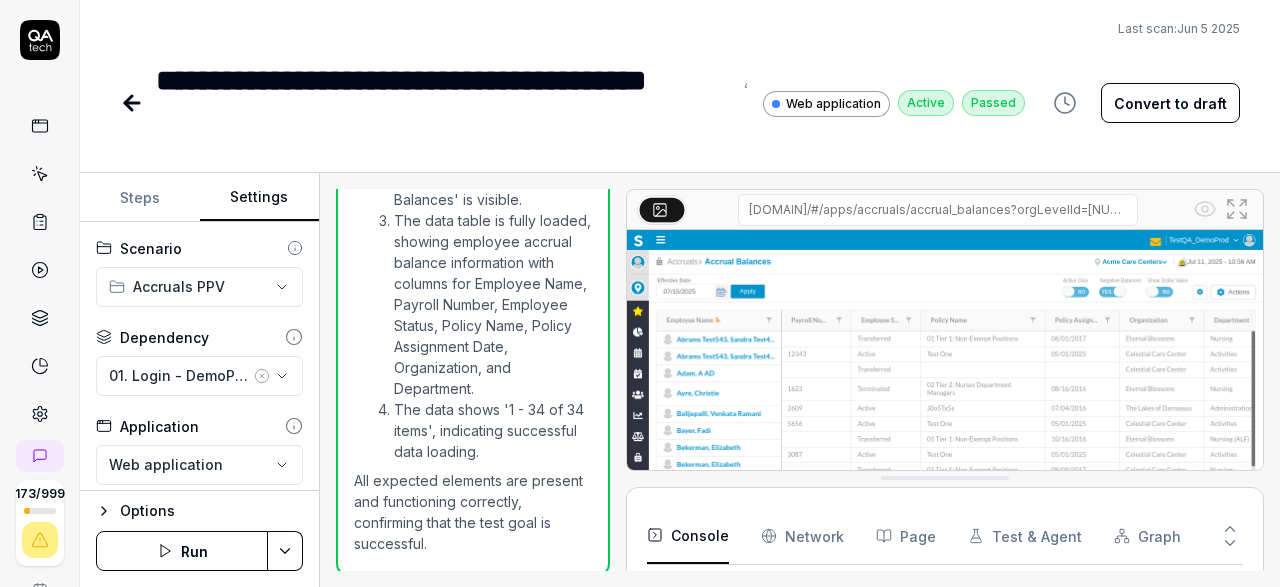 click 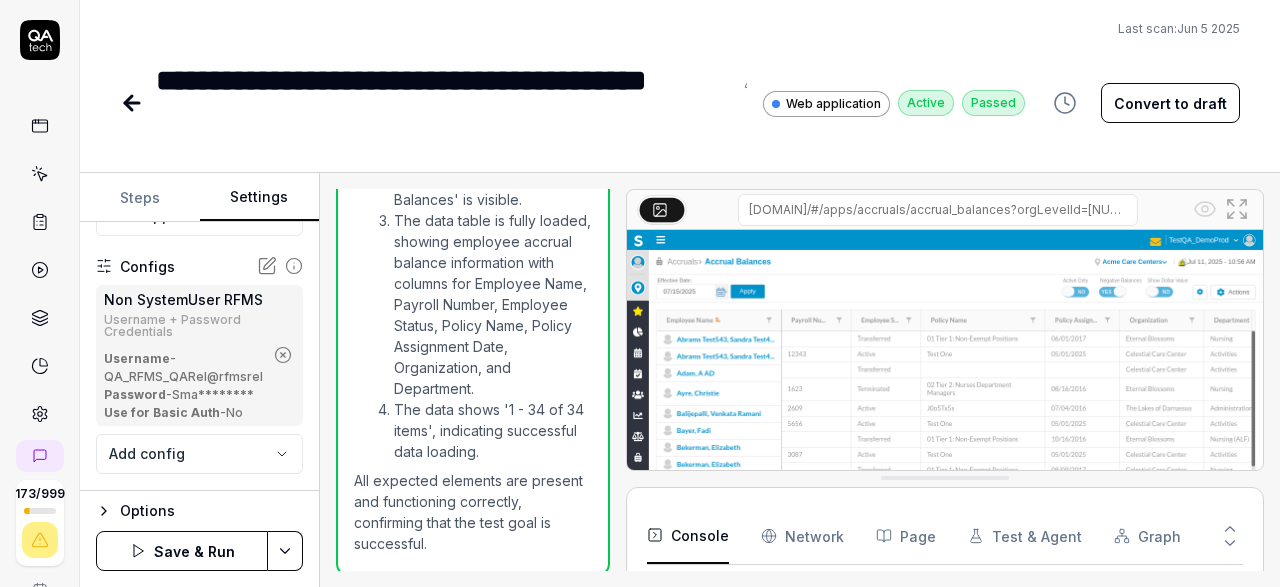 scroll, scrollTop: 255, scrollLeft: 0, axis: vertical 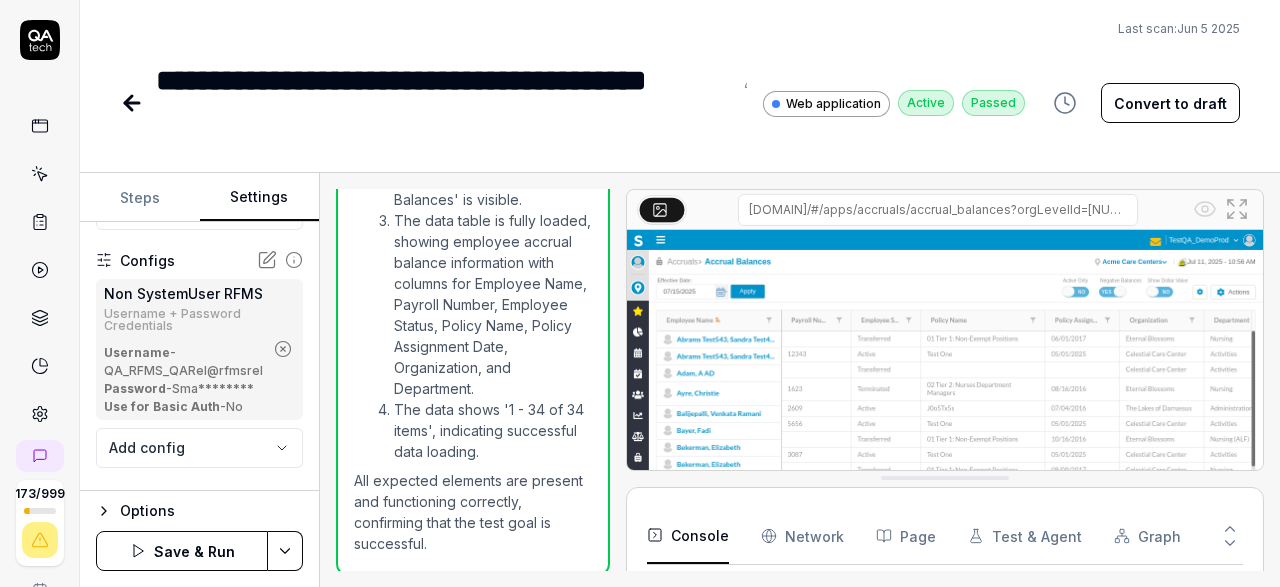 click 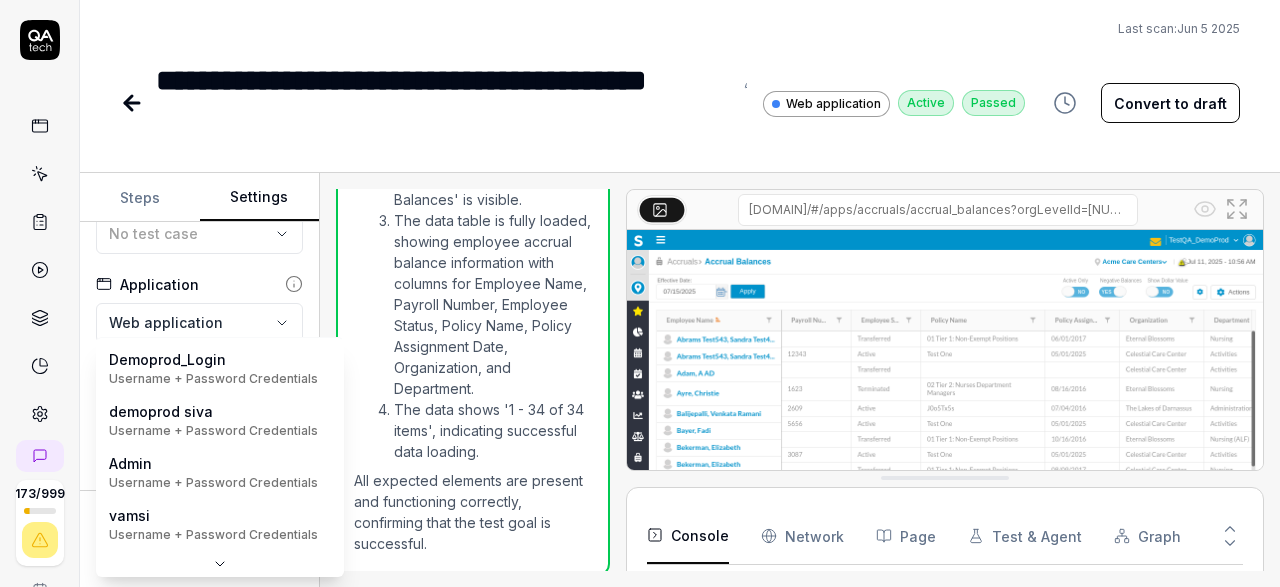 scroll, scrollTop: 142, scrollLeft: 0, axis: vertical 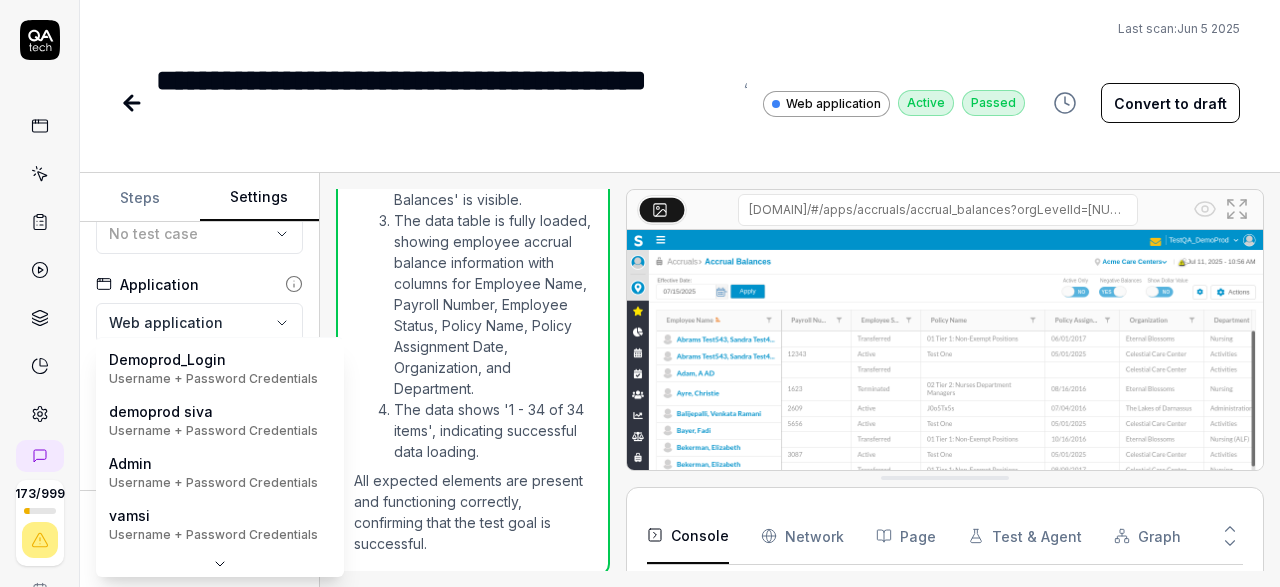 click on "**********" at bounding box center (640, 293) 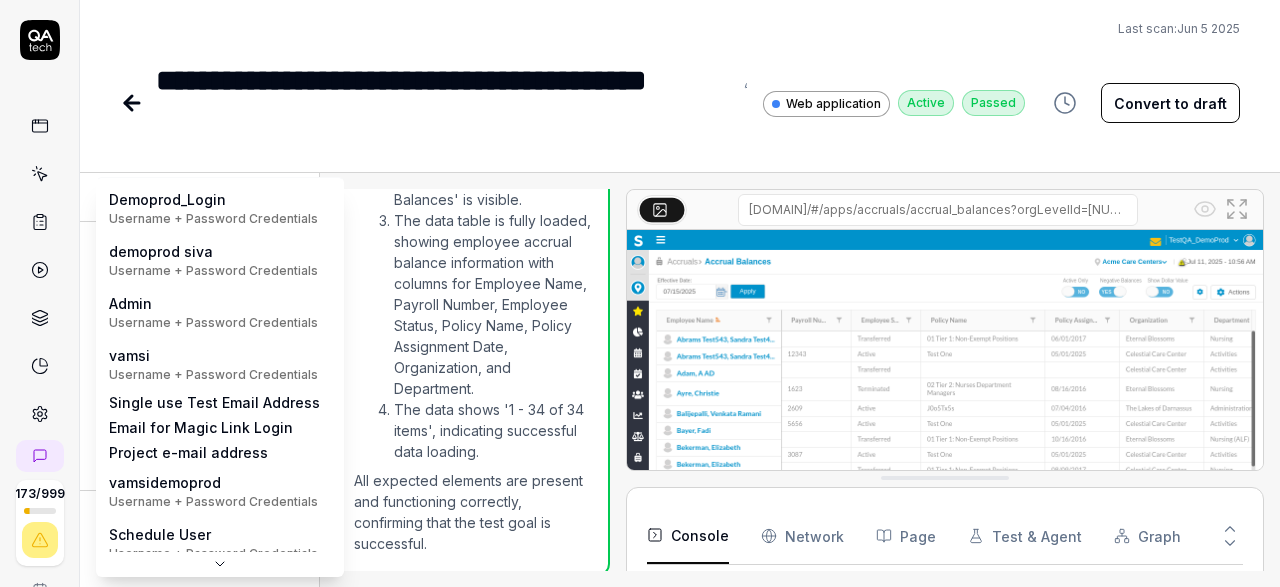 scroll, scrollTop: 0, scrollLeft: 0, axis: both 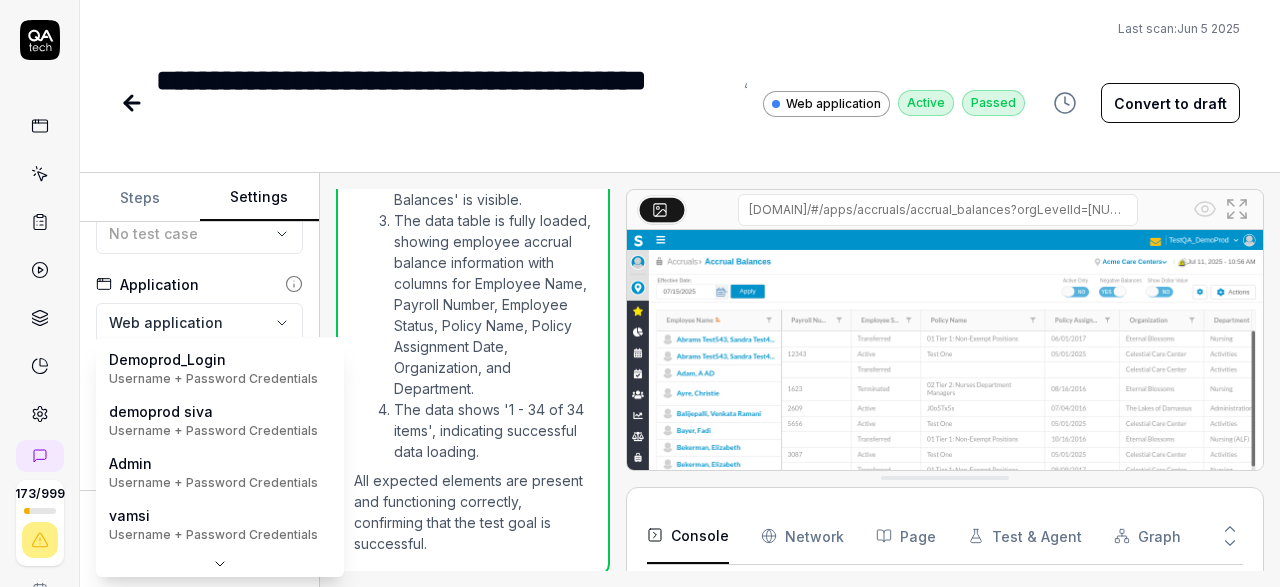 click on "**********" at bounding box center [640, 293] 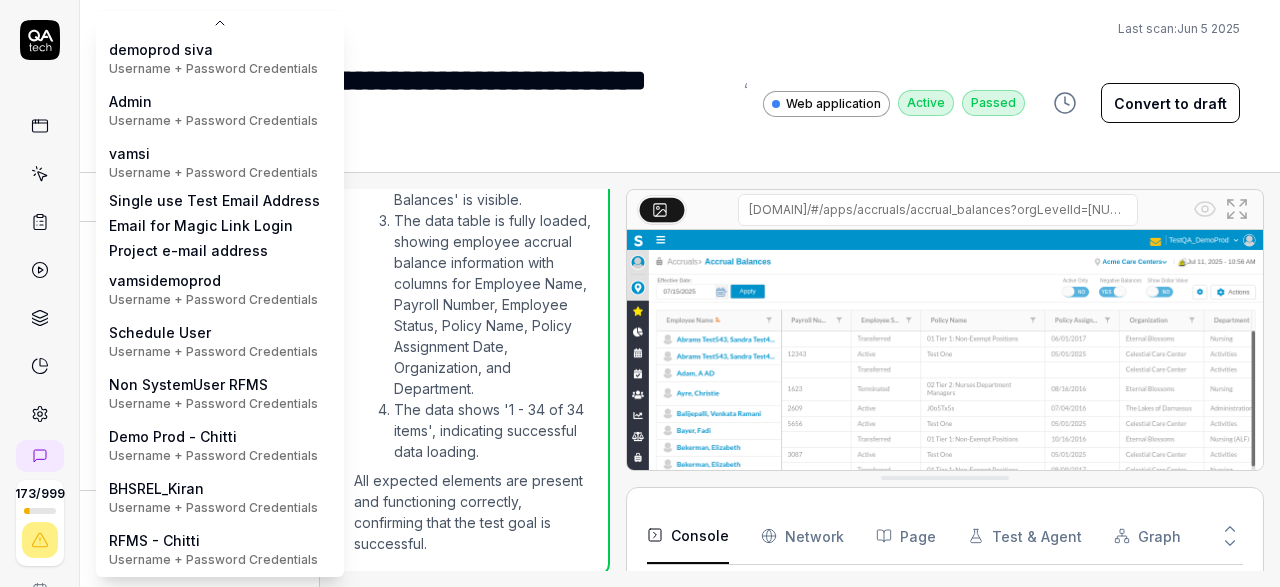scroll, scrollTop: 113, scrollLeft: 0, axis: vertical 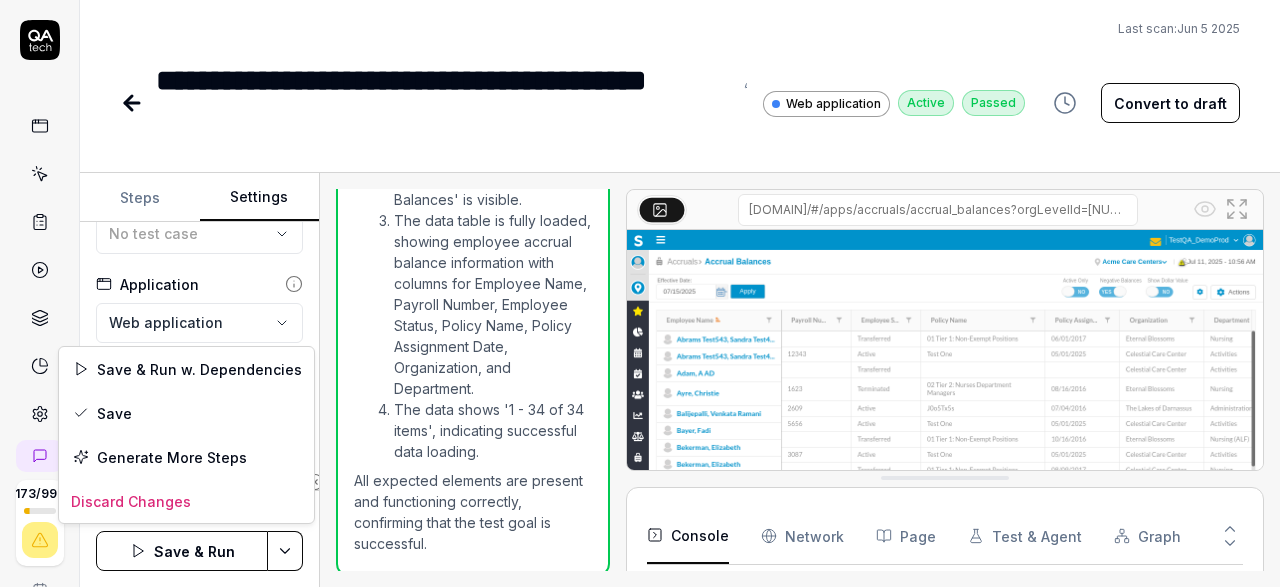 click on "**********" at bounding box center (640, 293) 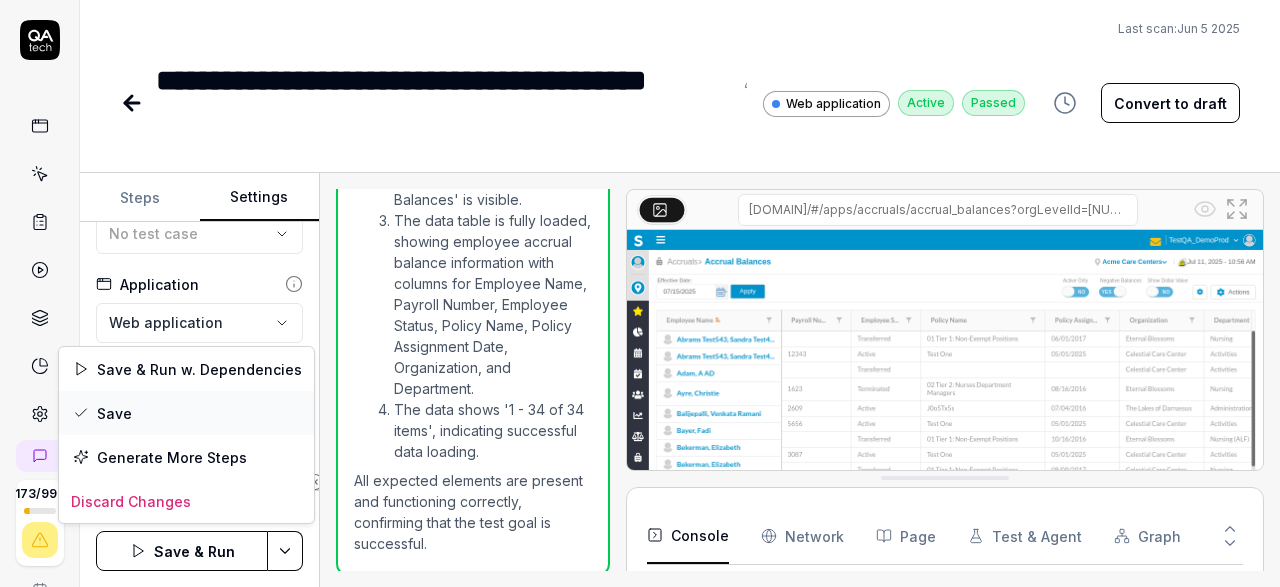 click on "Save" at bounding box center [186, 413] 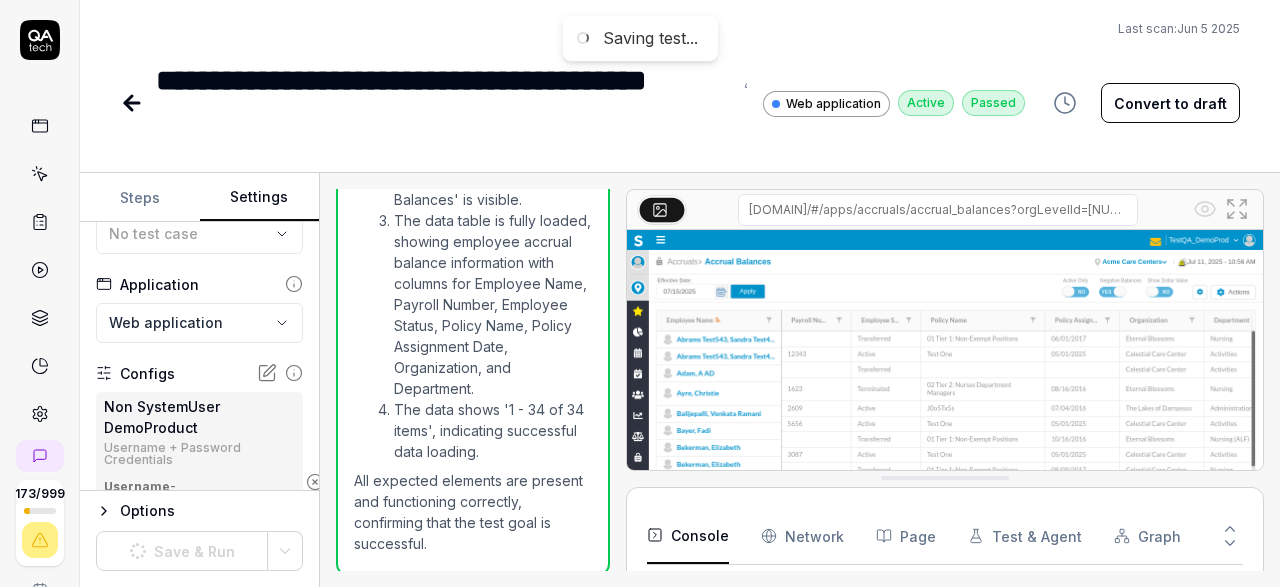 scroll, scrollTop: 142, scrollLeft: 0, axis: vertical 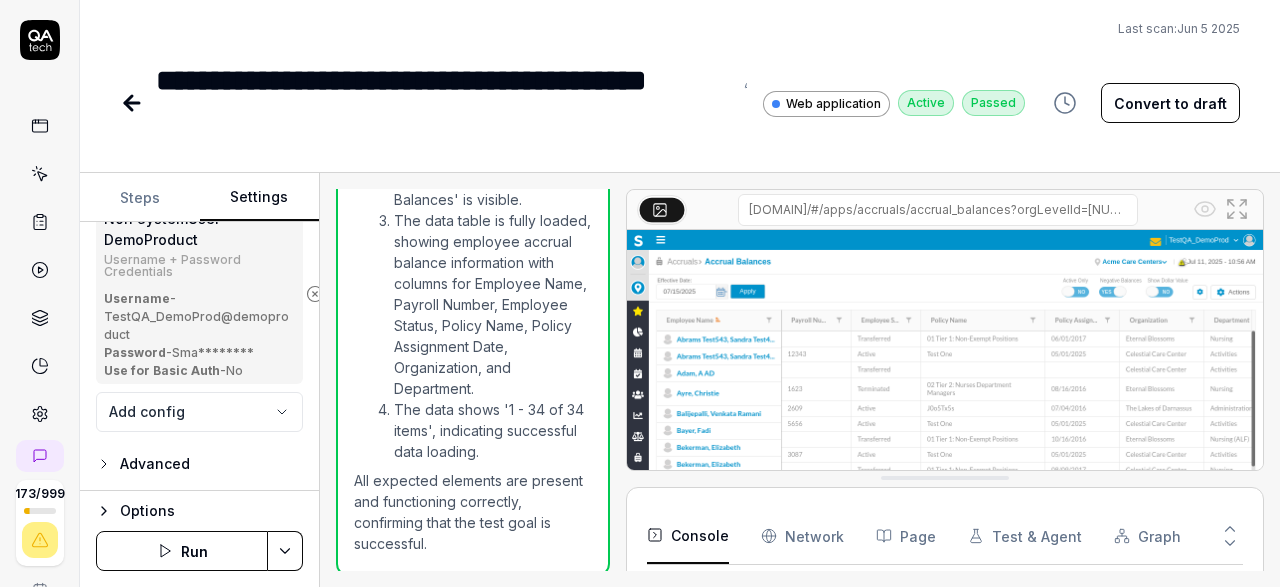click on "Run" at bounding box center (182, 551) 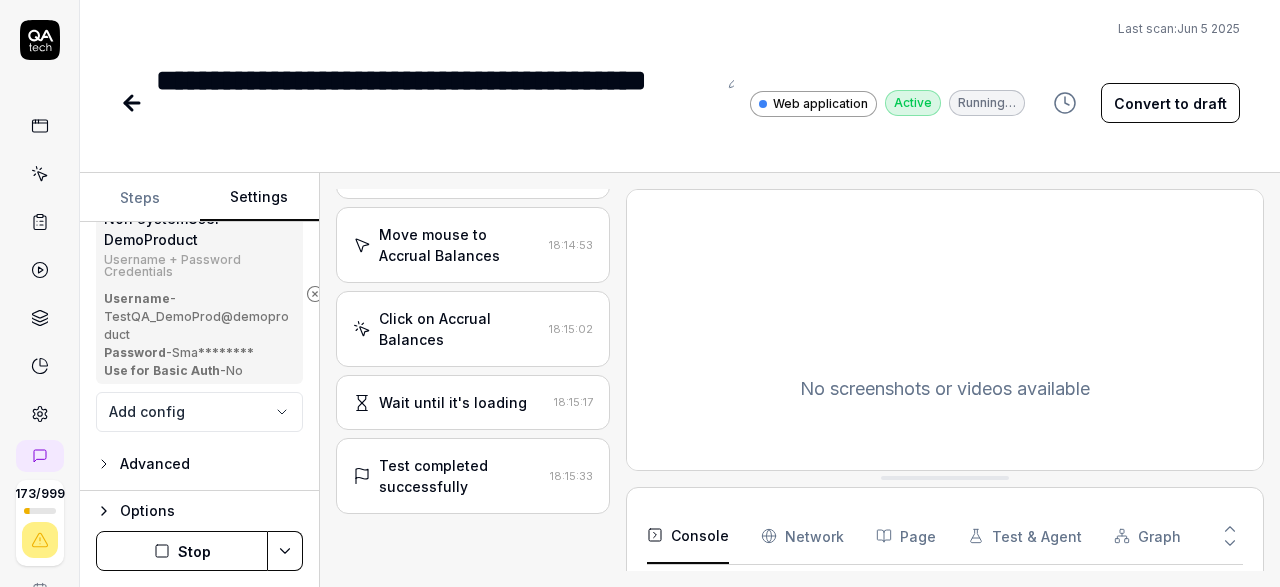 scroll, scrollTop: 575, scrollLeft: 0, axis: vertical 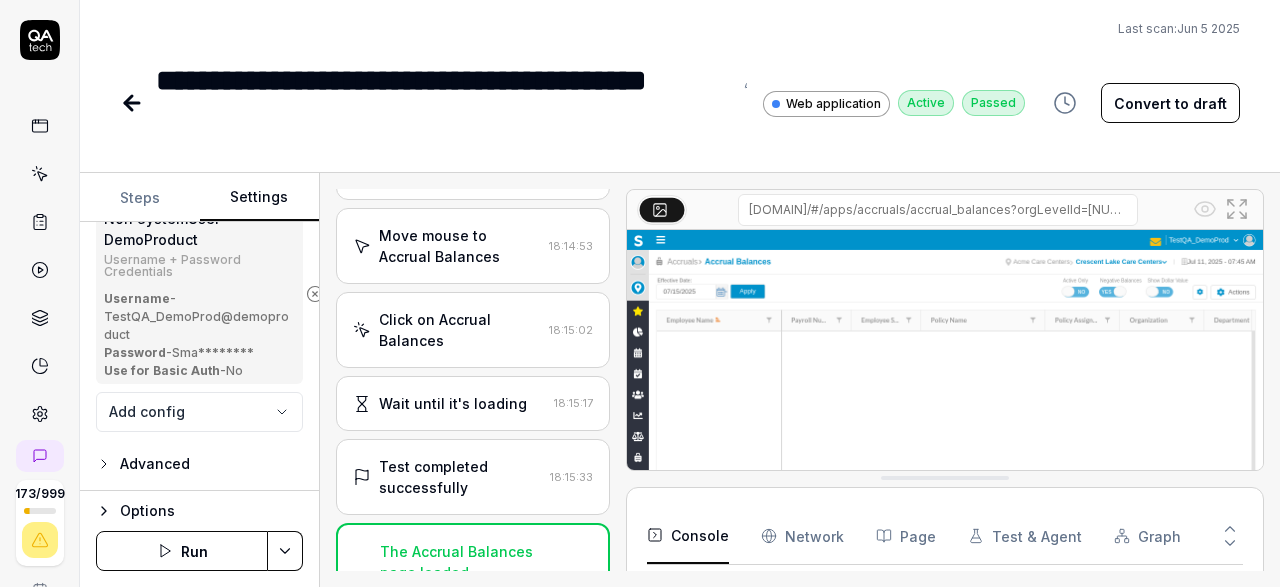click 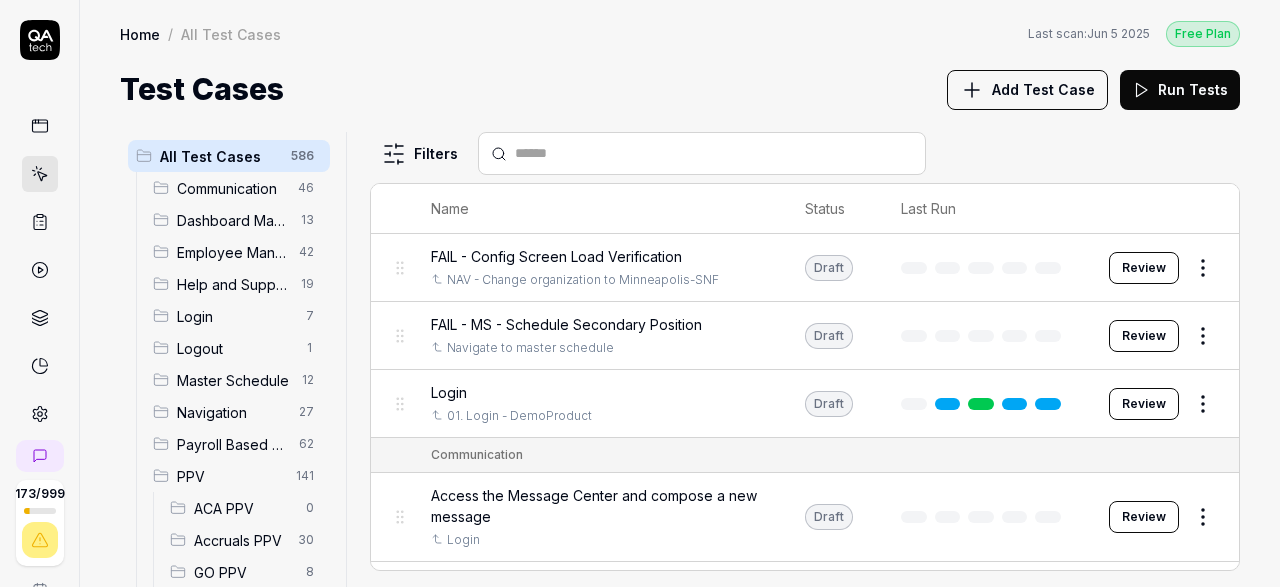 click on "Accruals PPV" at bounding box center (240, 540) 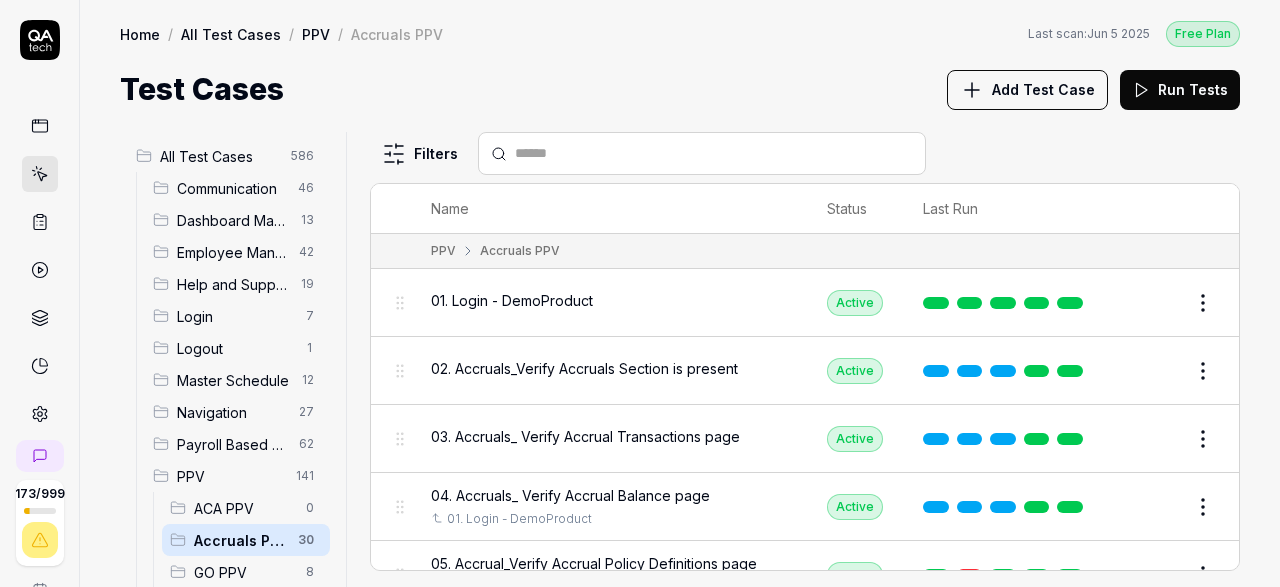 scroll, scrollTop: 127, scrollLeft: 0, axis: vertical 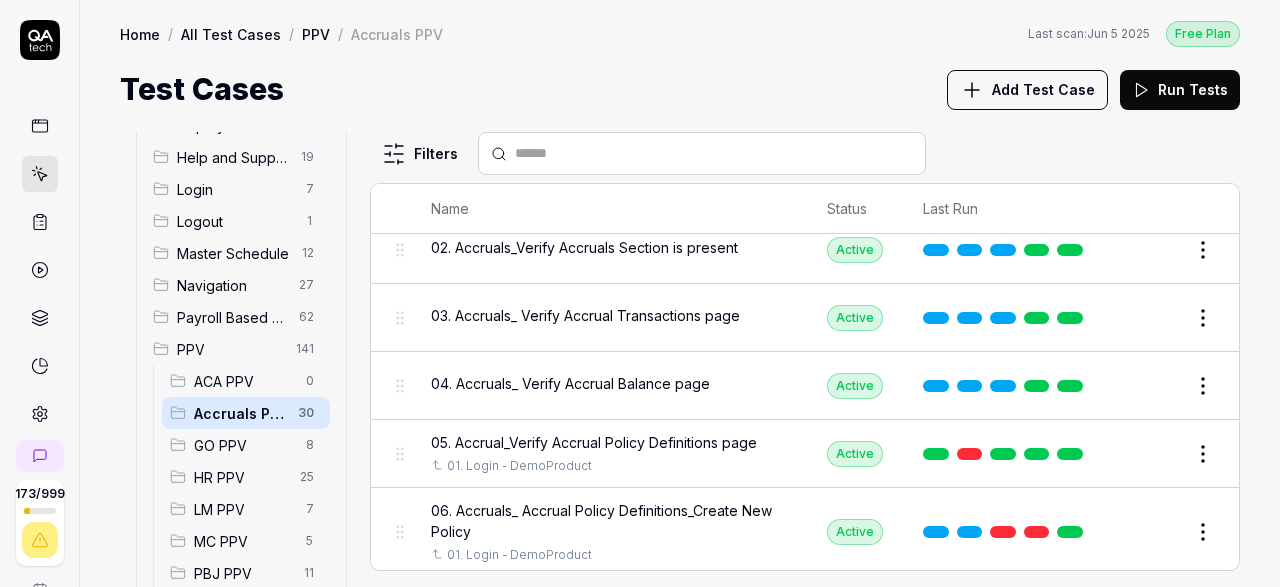 click on "Edit" at bounding box center (1155, 454) 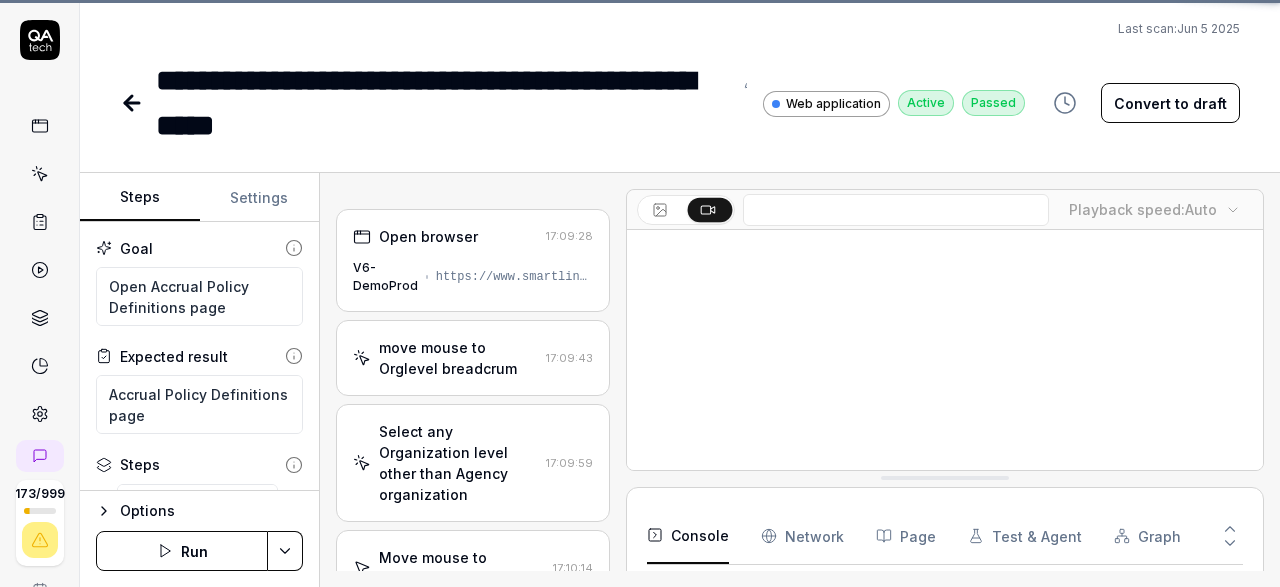 scroll, scrollTop: 16, scrollLeft: 0, axis: vertical 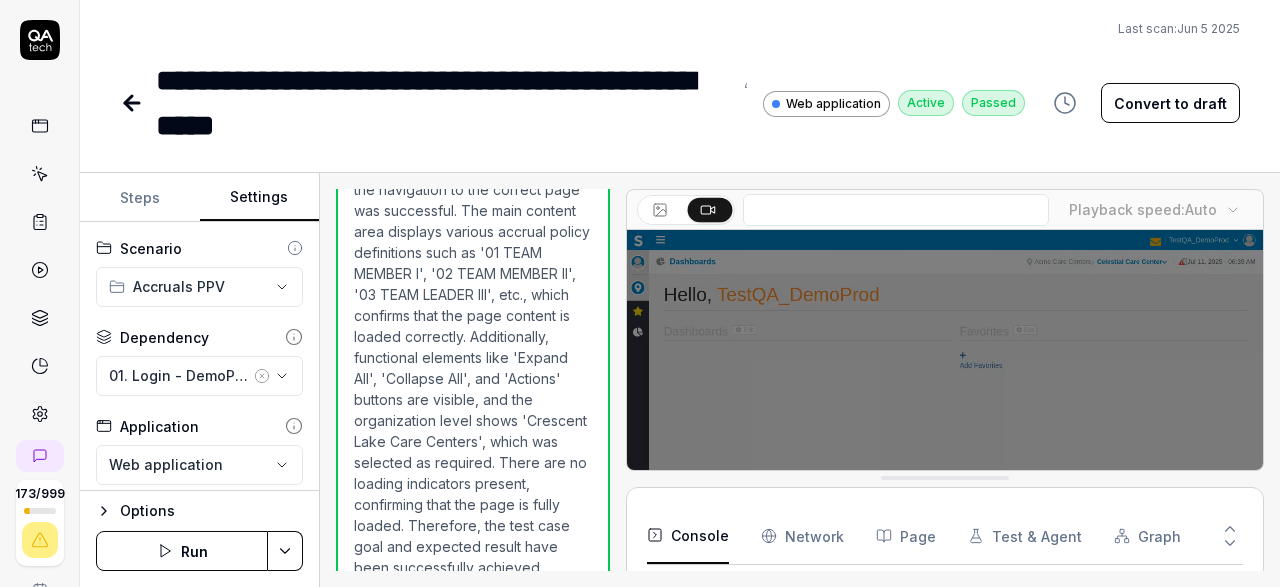 click on "Settings" at bounding box center [260, 198] 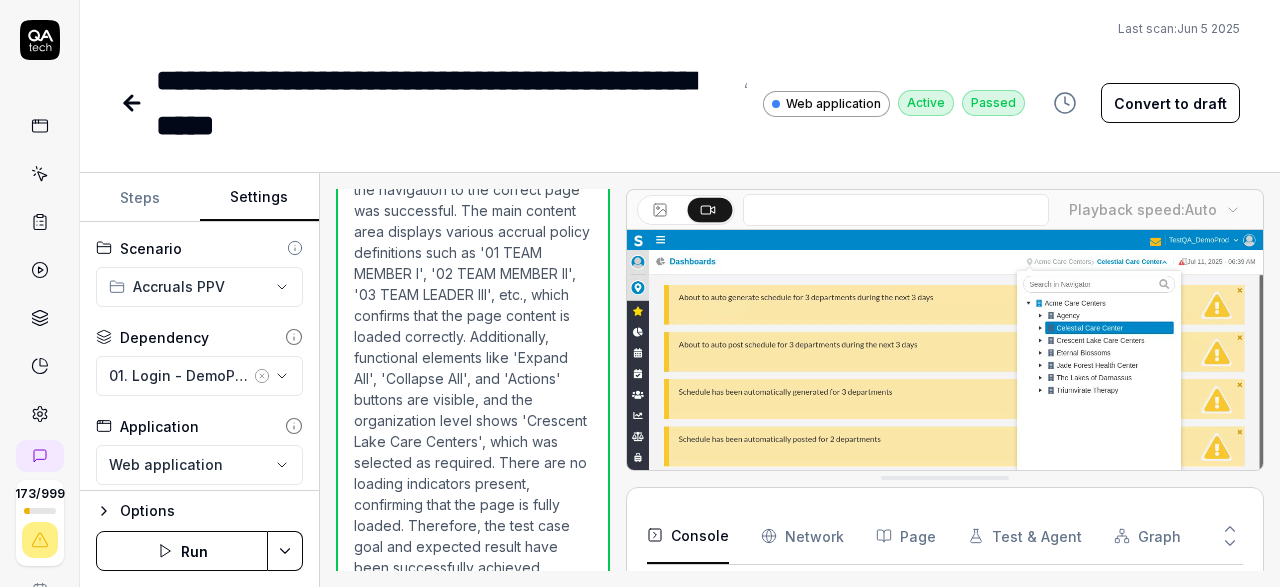 click 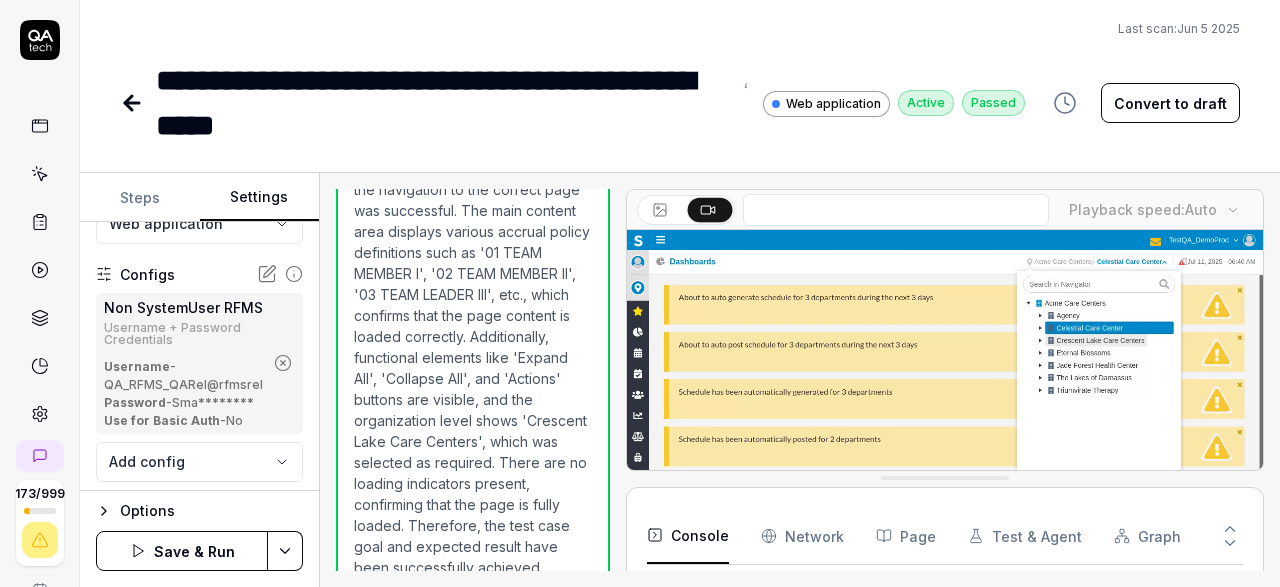 scroll, scrollTop: 249, scrollLeft: 0, axis: vertical 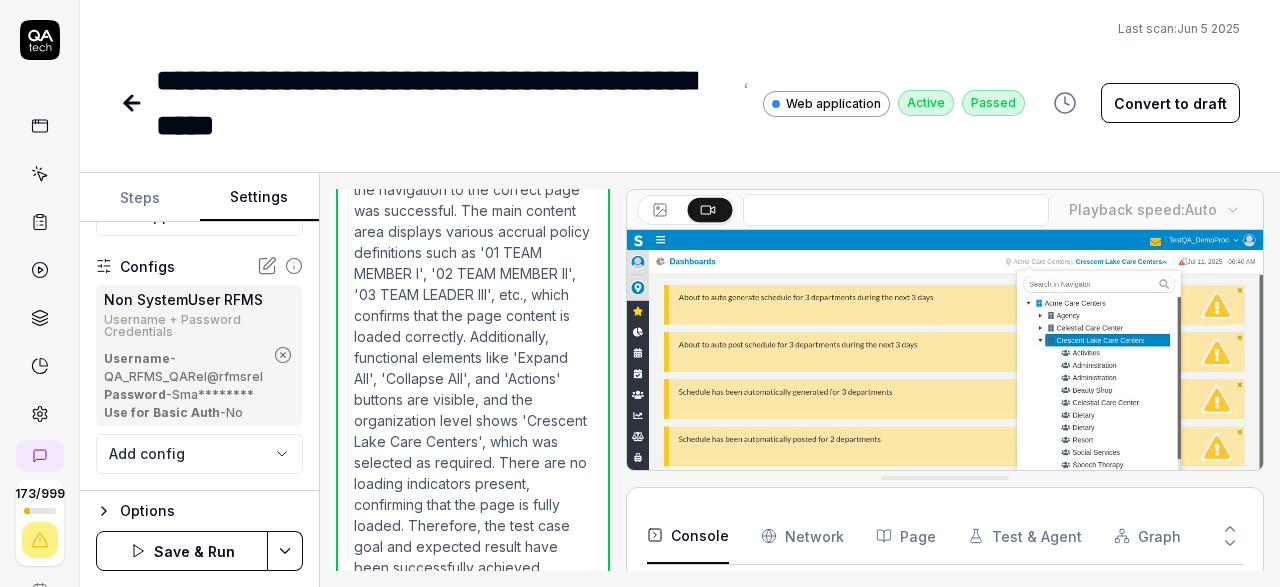 click 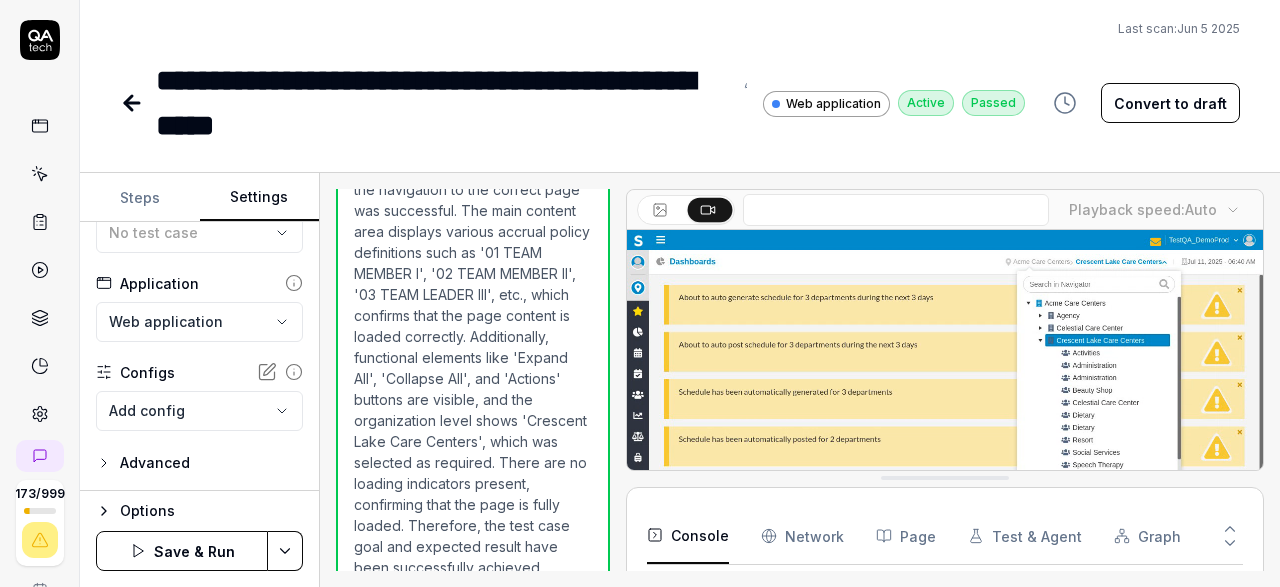scroll, scrollTop: 142, scrollLeft: 0, axis: vertical 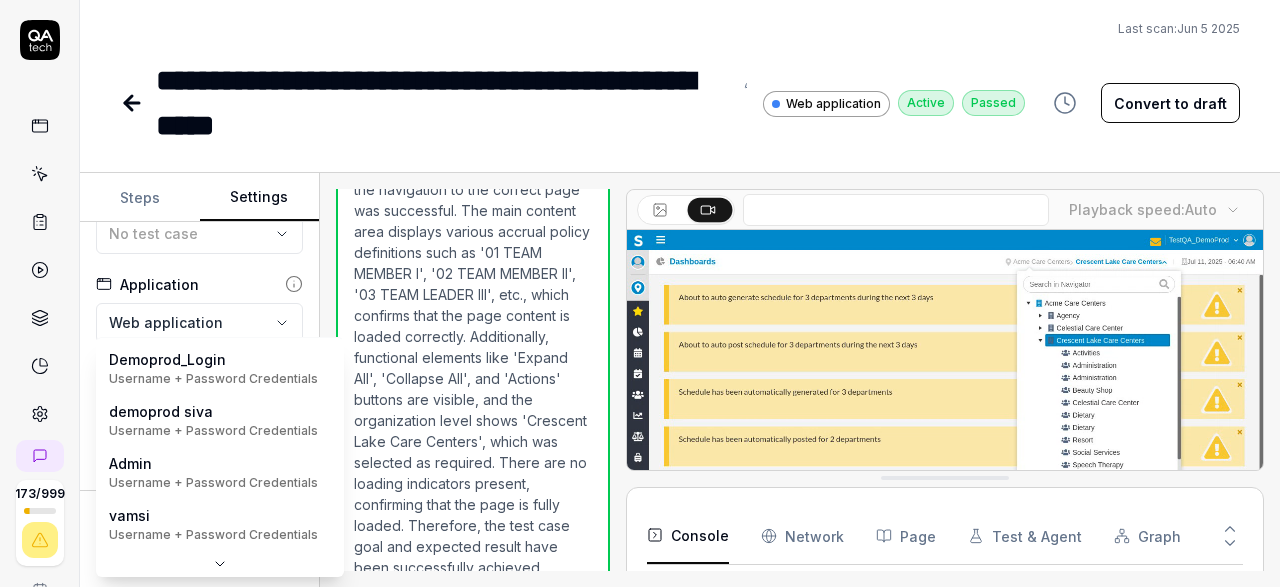 click on "**********" at bounding box center [640, 293] 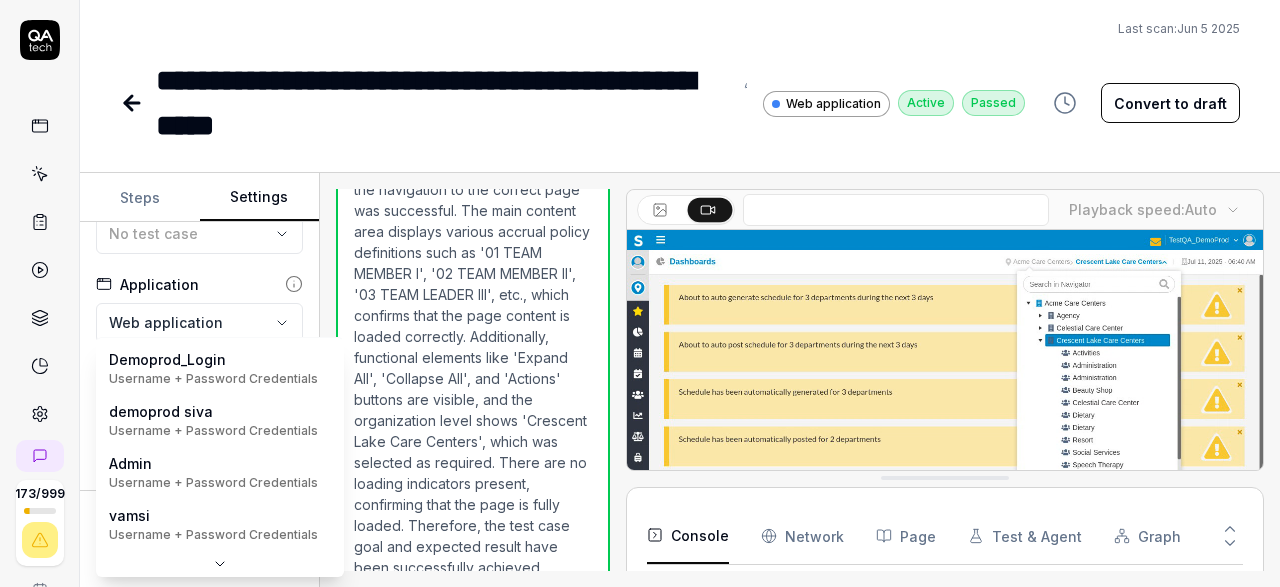 scroll, scrollTop: 142, scrollLeft: 0, axis: vertical 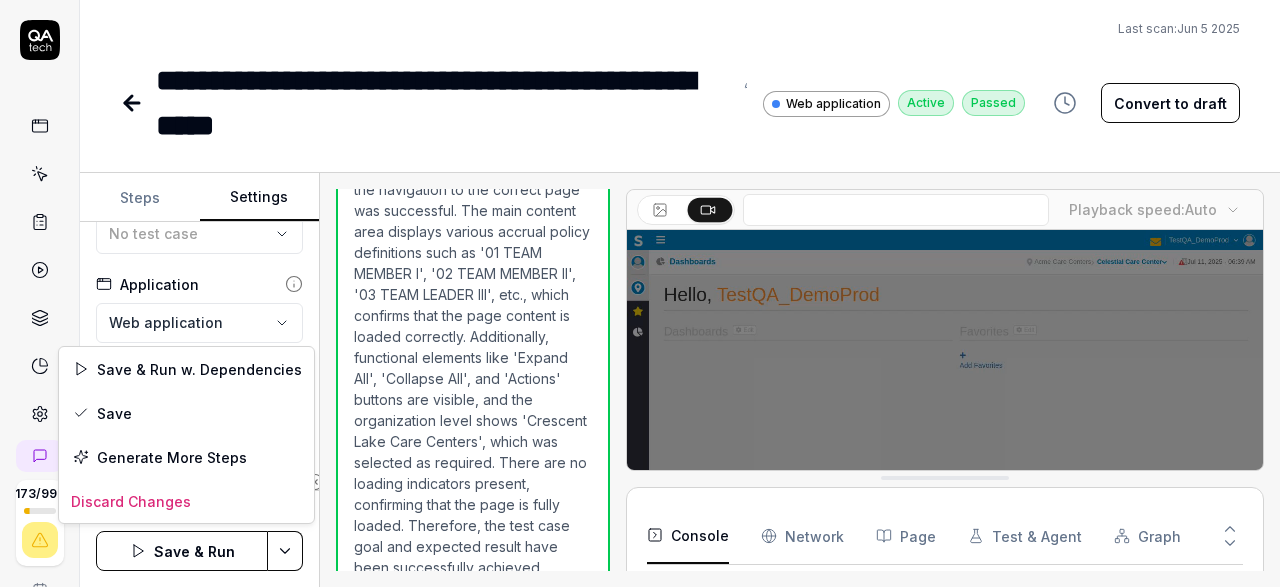 click on "**********" at bounding box center (640, 293) 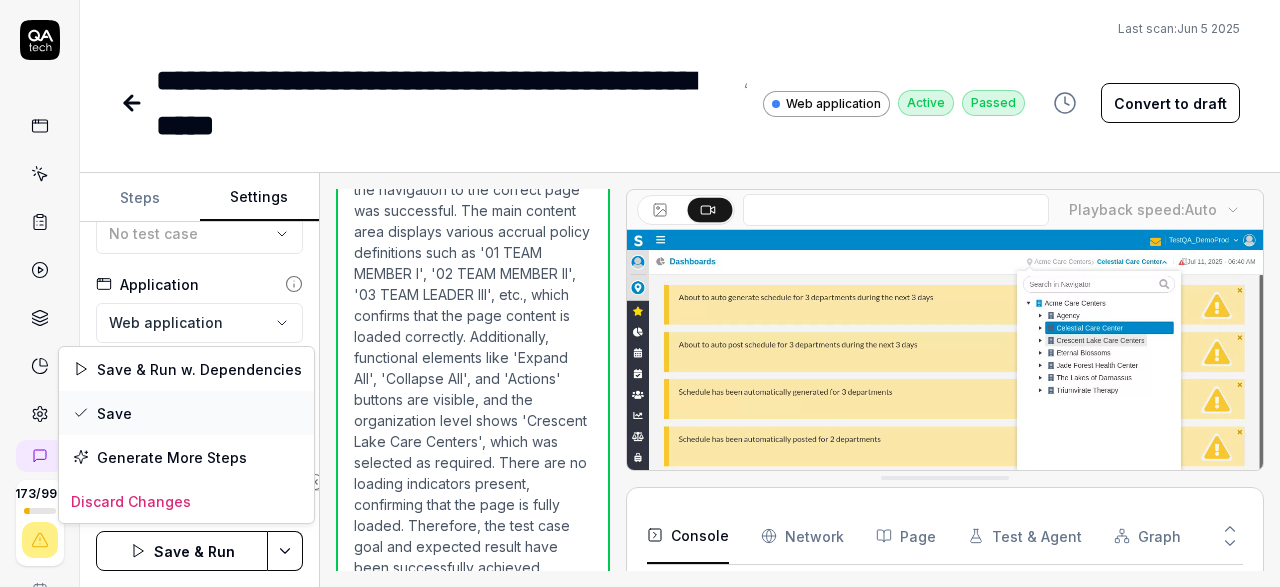 click on "Save" at bounding box center [186, 413] 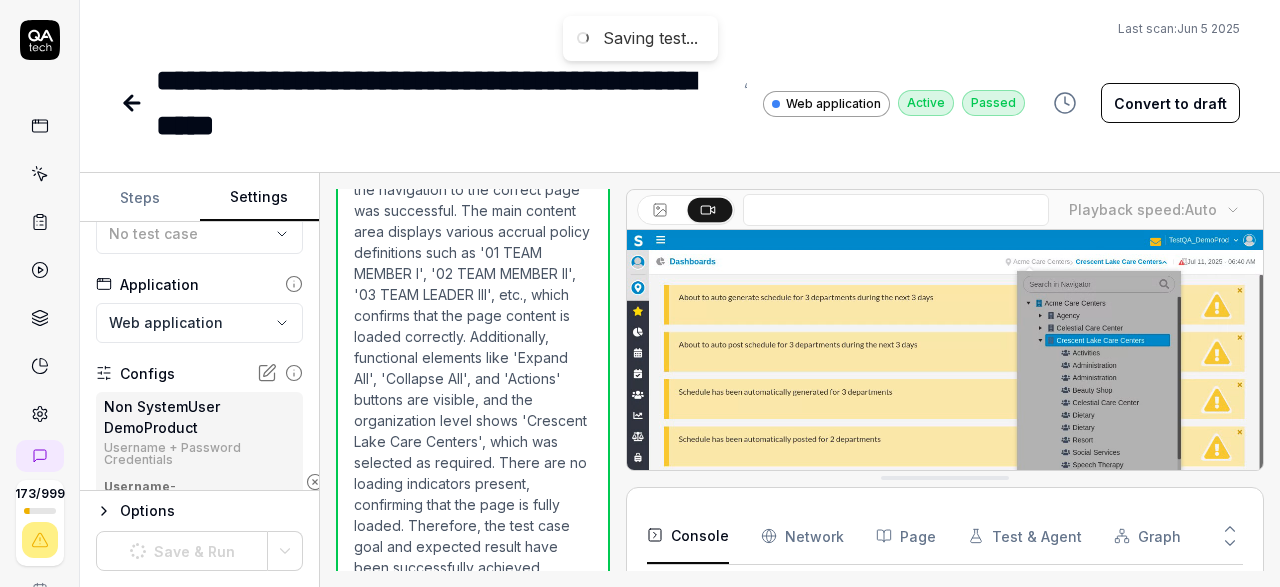 scroll, scrollTop: 142, scrollLeft: 0, axis: vertical 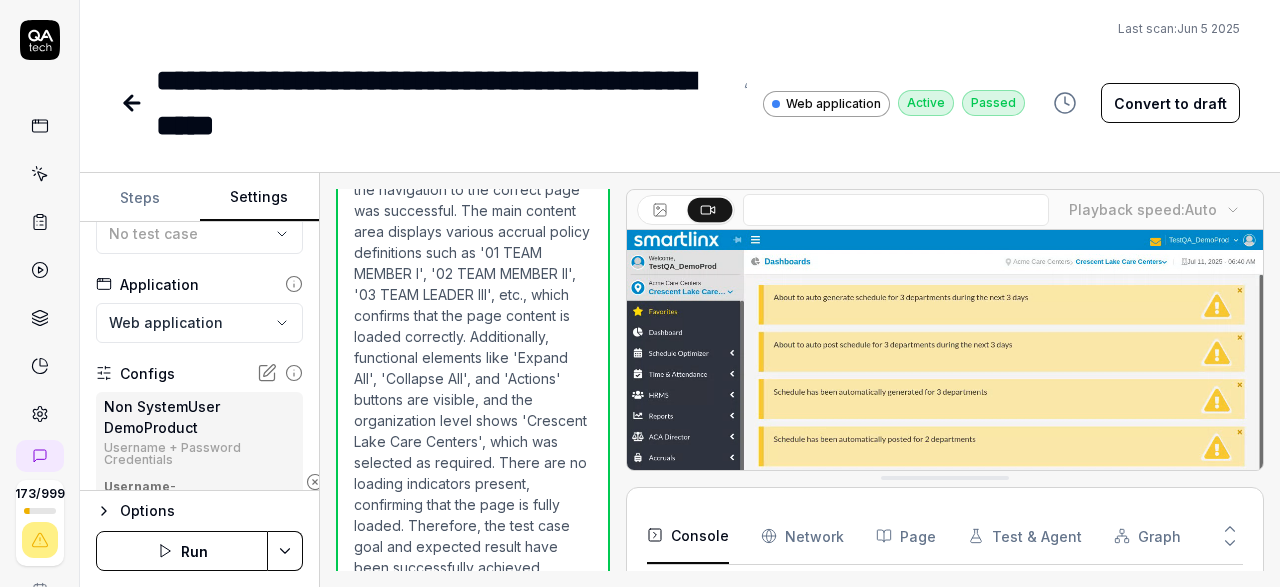 click 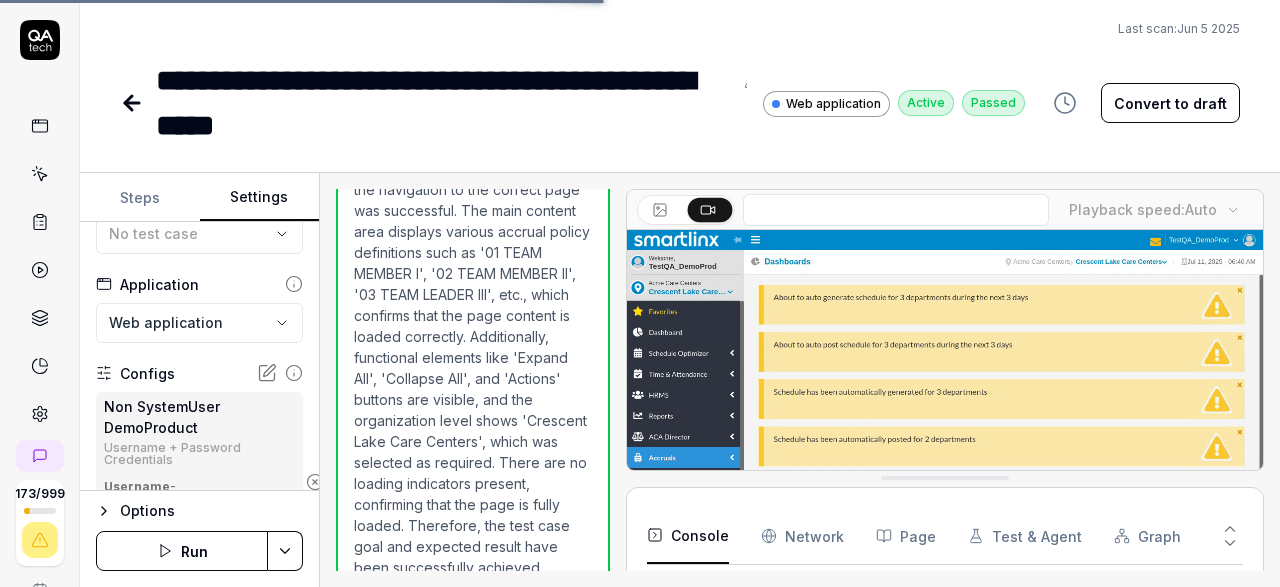 click on "Steps" at bounding box center [140, 198] 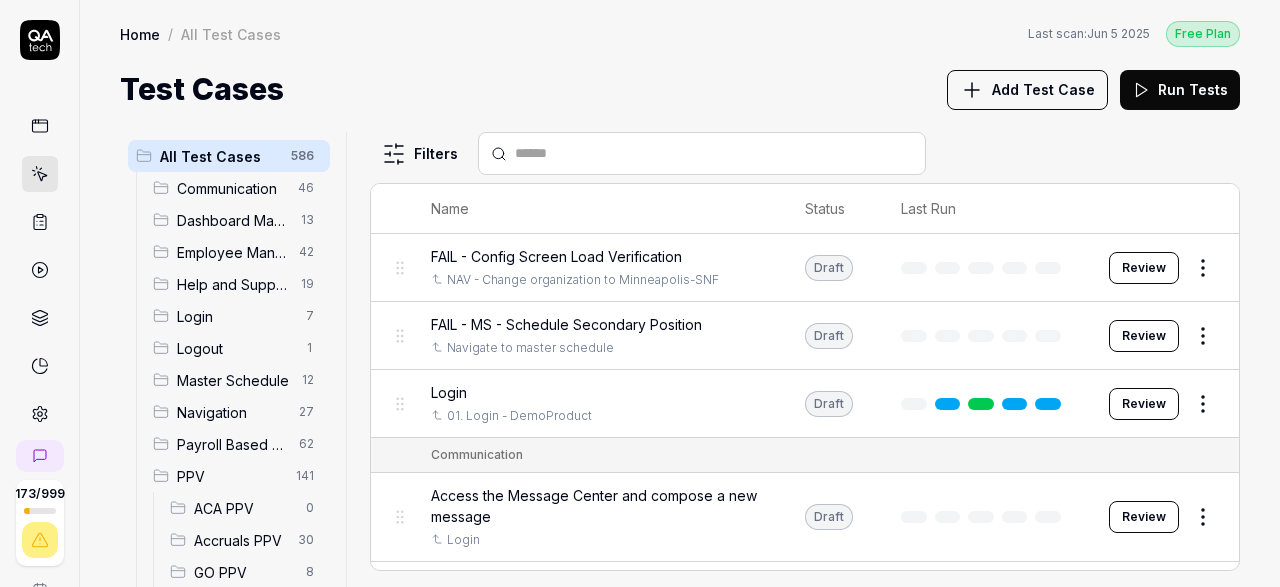 click on "Accruals PPV" at bounding box center [240, 540] 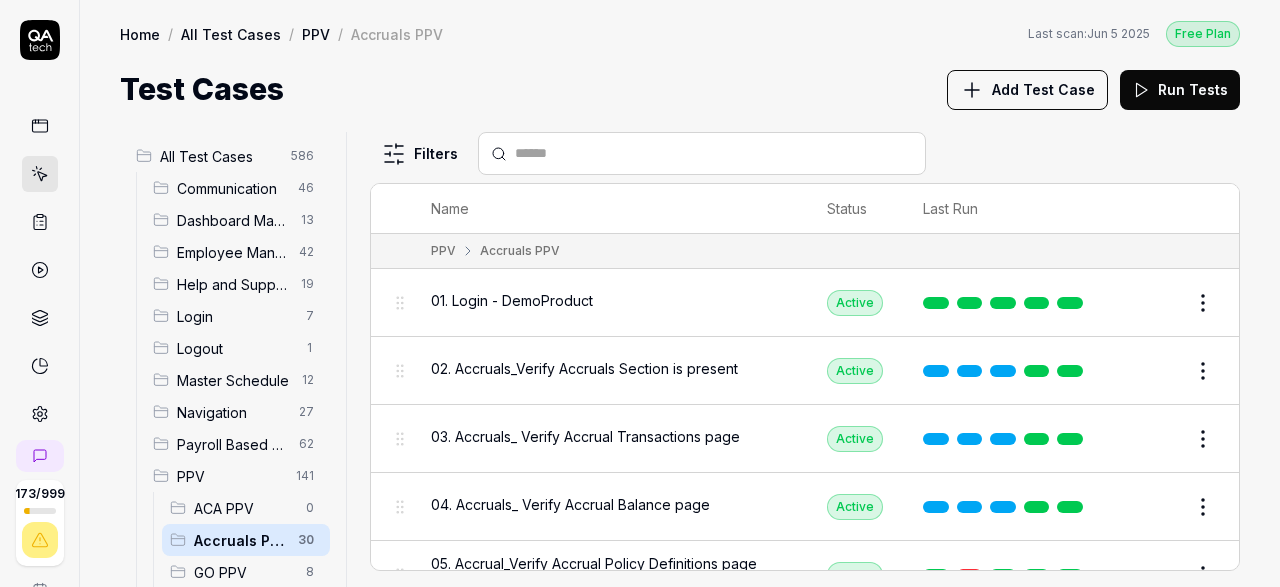 scroll, scrollTop: 283, scrollLeft: 0, axis: vertical 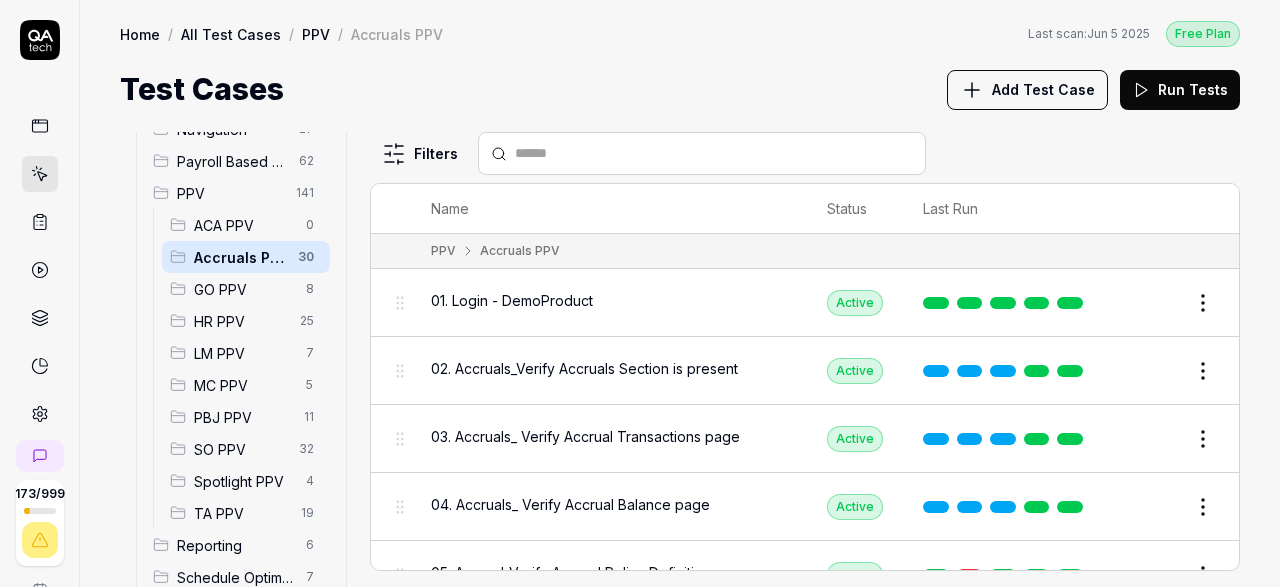 click on "Home / All Test Cases / PPV / Accruals PPV Free Plan Home / All Test Cases / PPV / Accruals PPV Last scan:  Jun 5 2025 Free Plan Test Cases Add Test Case Run Tests" at bounding box center [680, 56] 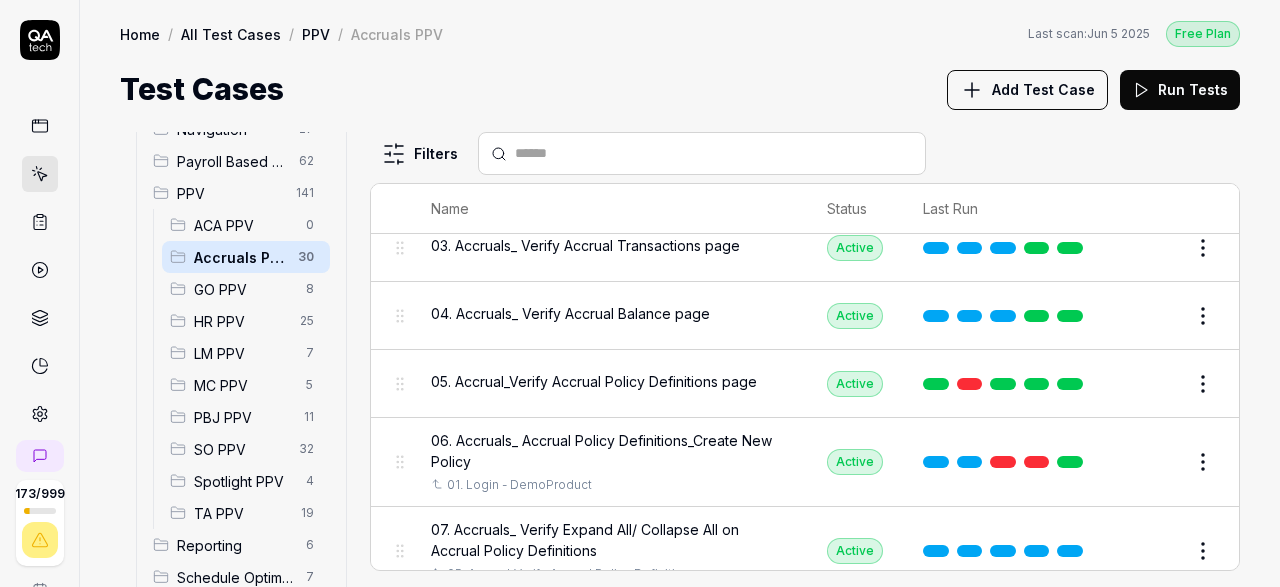 scroll, scrollTop: 193, scrollLeft: 0, axis: vertical 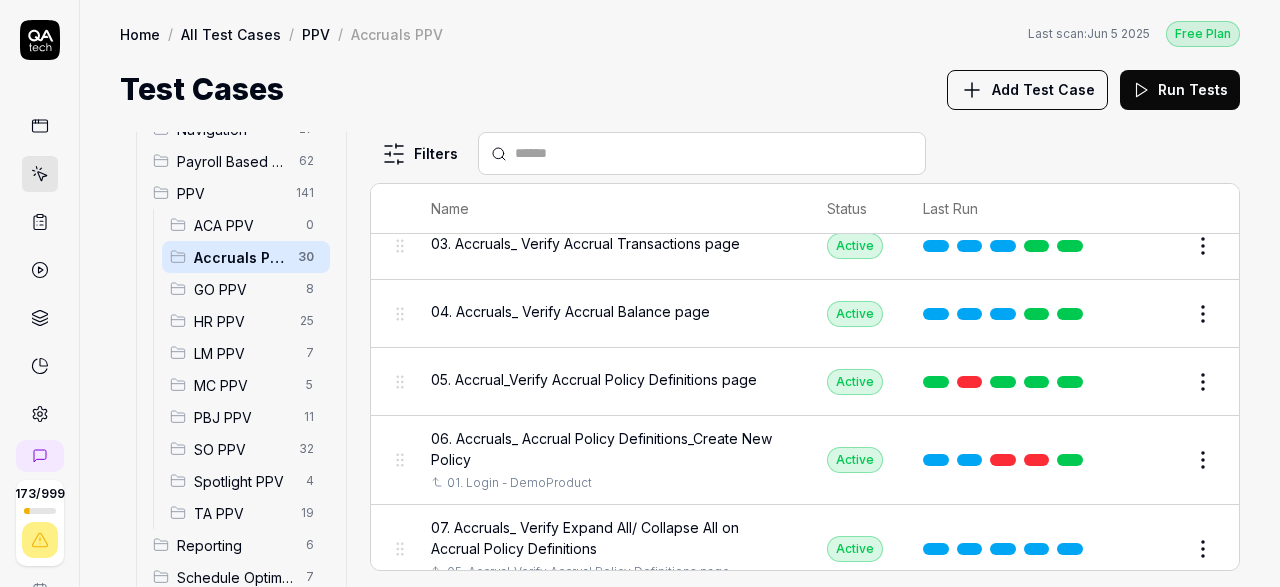 click on "06. Accruals_ Accrual Policy Definitions_Create New Policy" at bounding box center (609, 449) 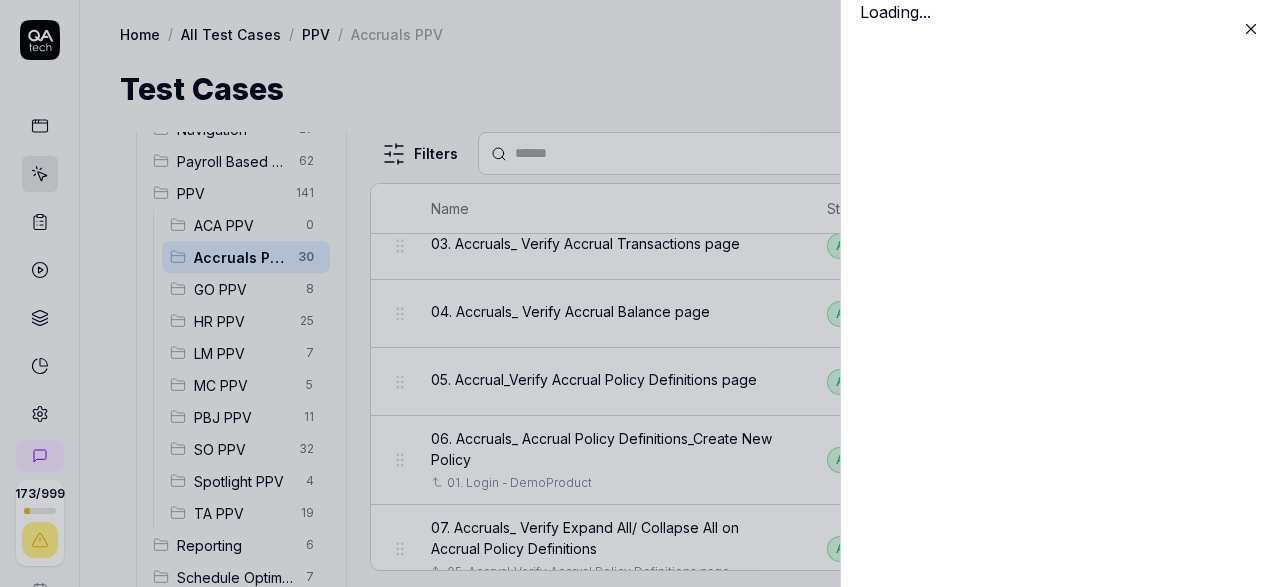 scroll, scrollTop: 283, scrollLeft: 0, axis: vertical 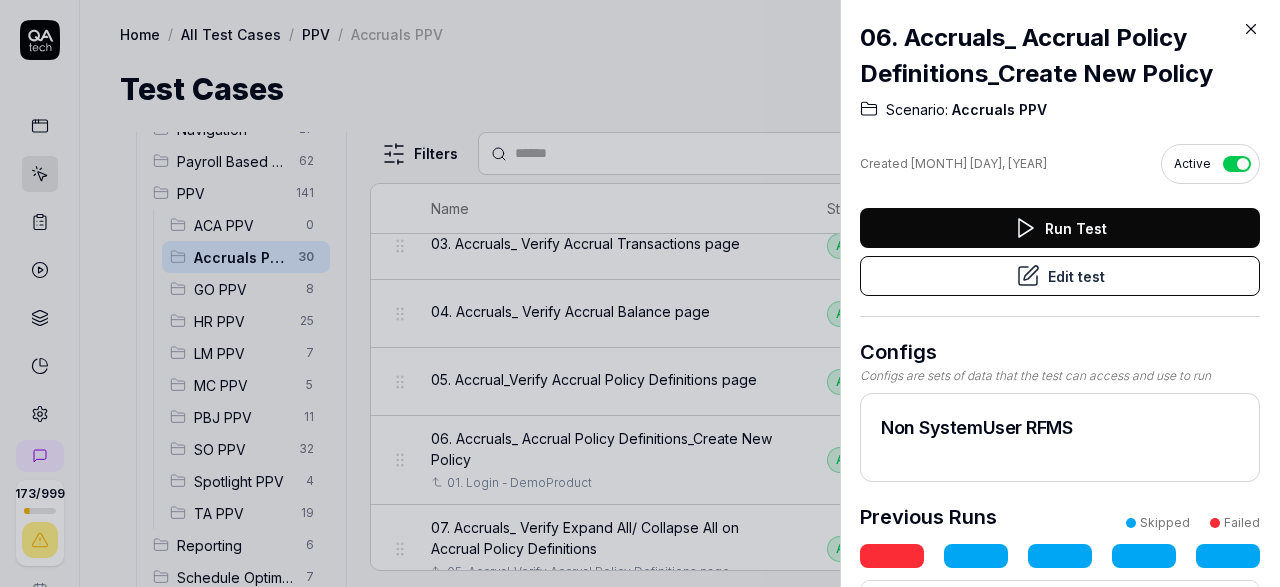 click on "Edit test" at bounding box center [1060, 276] 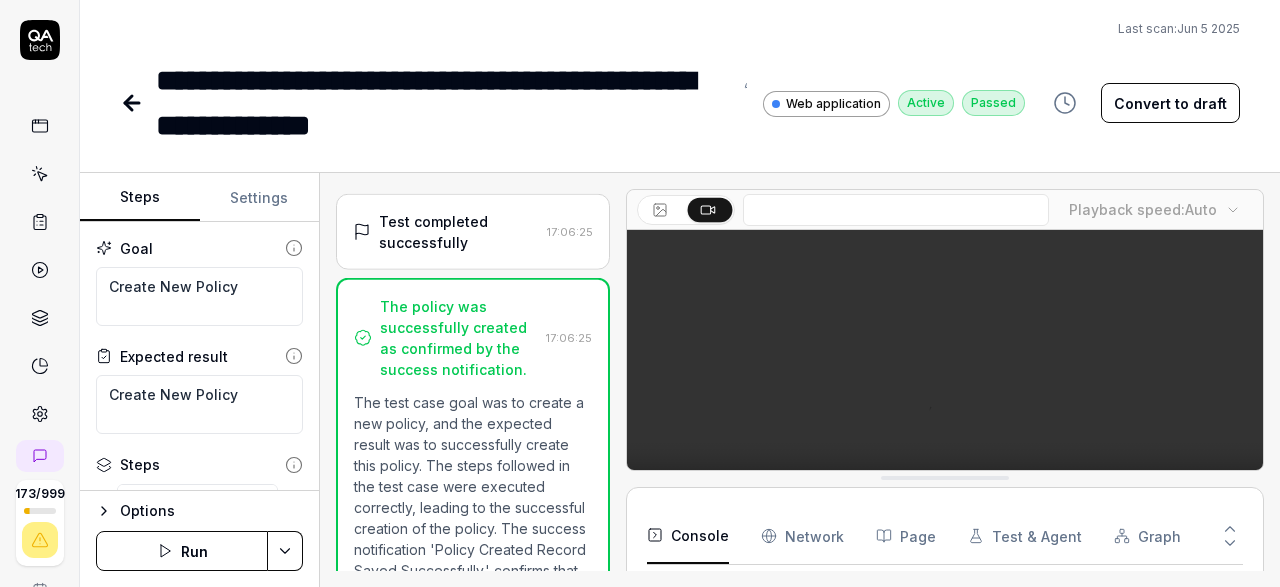 scroll, scrollTop: 1637, scrollLeft: 0, axis: vertical 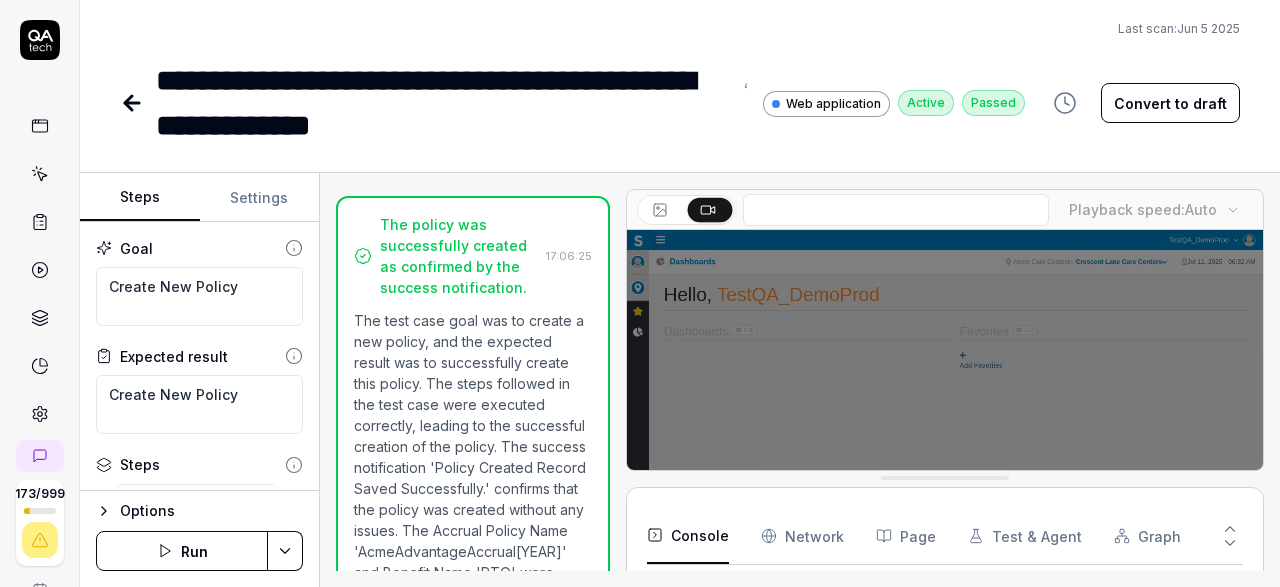 click on "Settings" at bounding box center (260, 198) 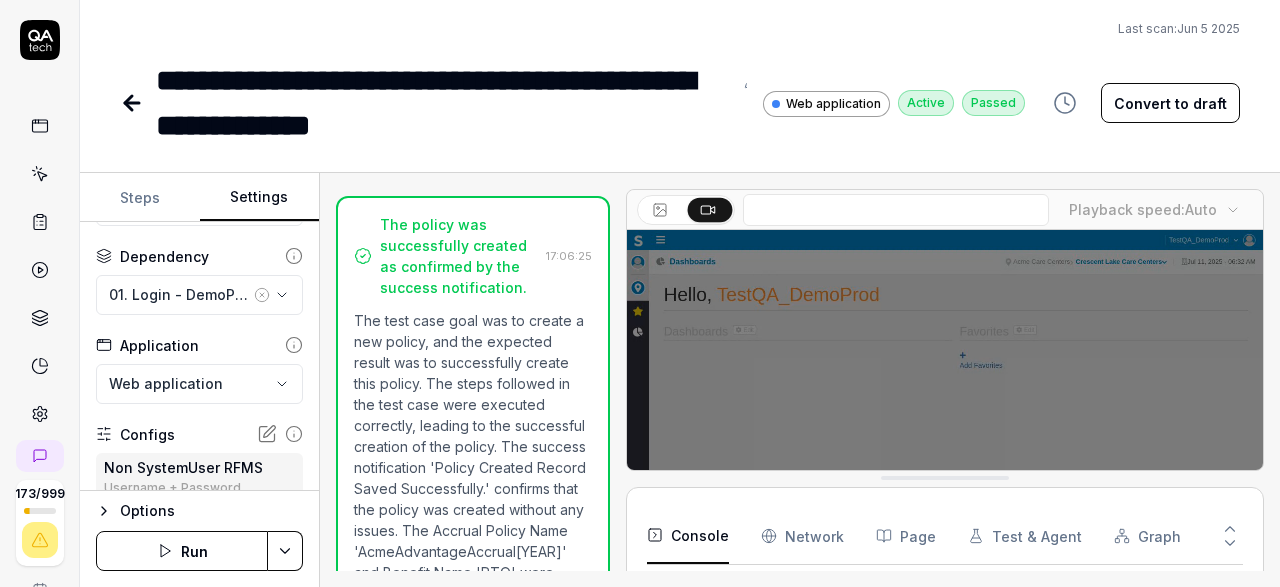 scroll, scrollTop: 67, scrollLeft: 0, axis: vertical 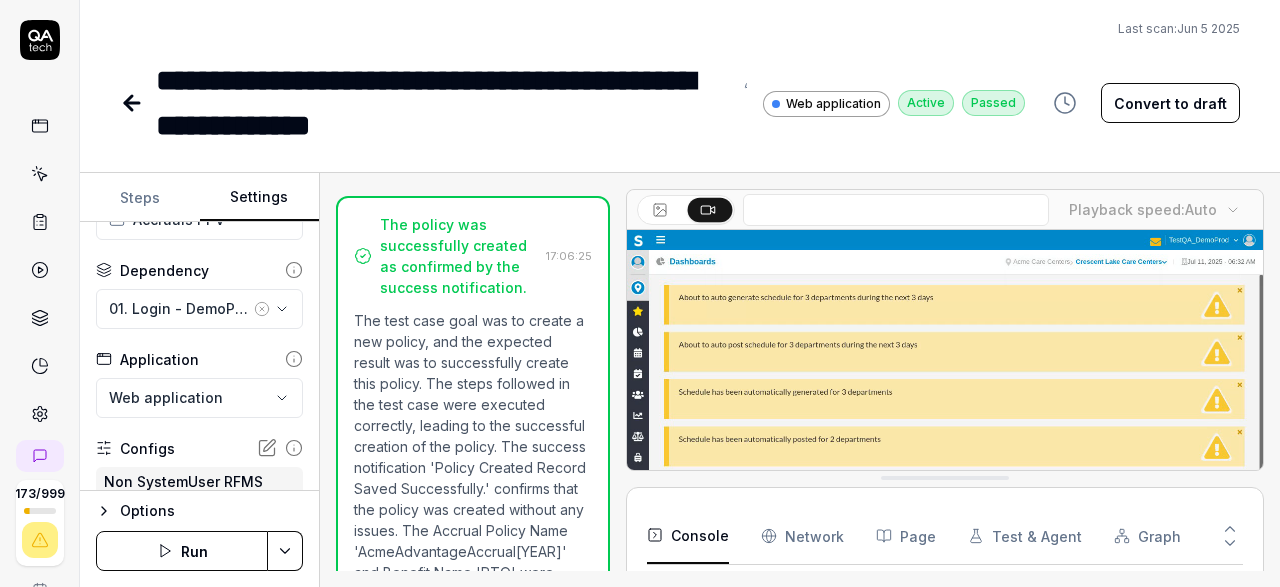 click 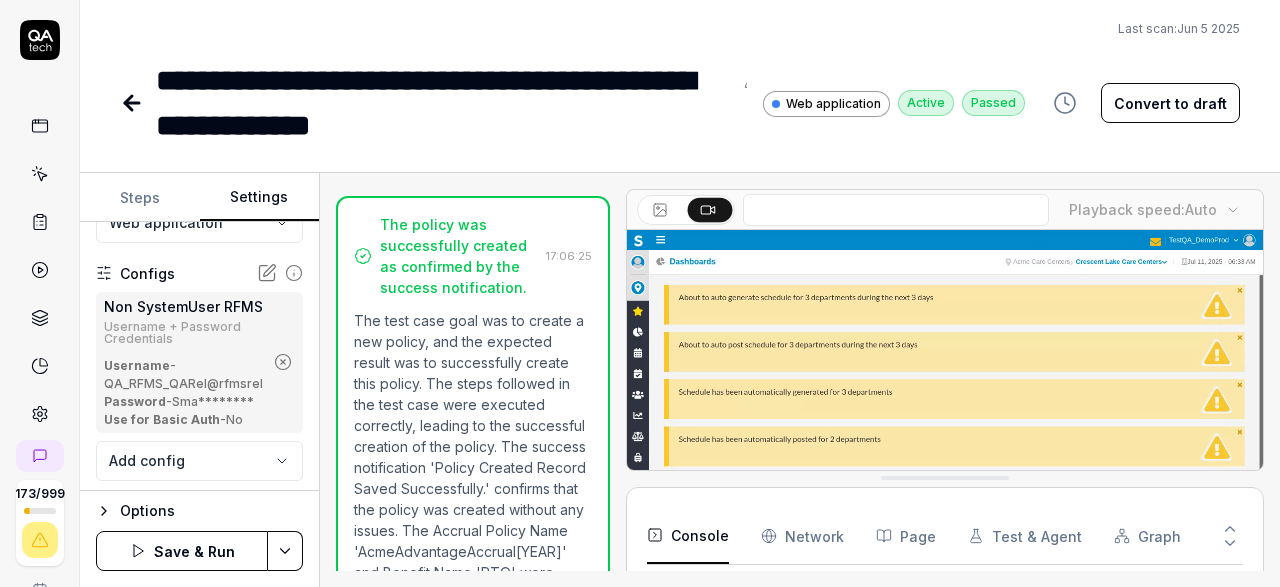 scroll, scrollTop: 245, scrollLeft: 0, axis: vertical 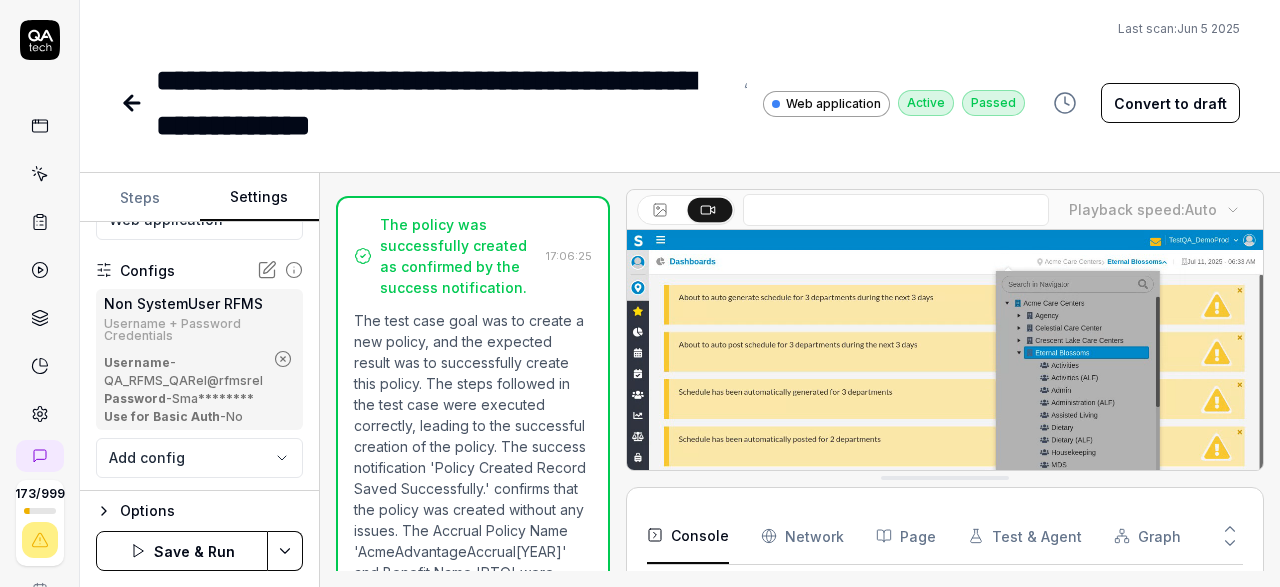 click 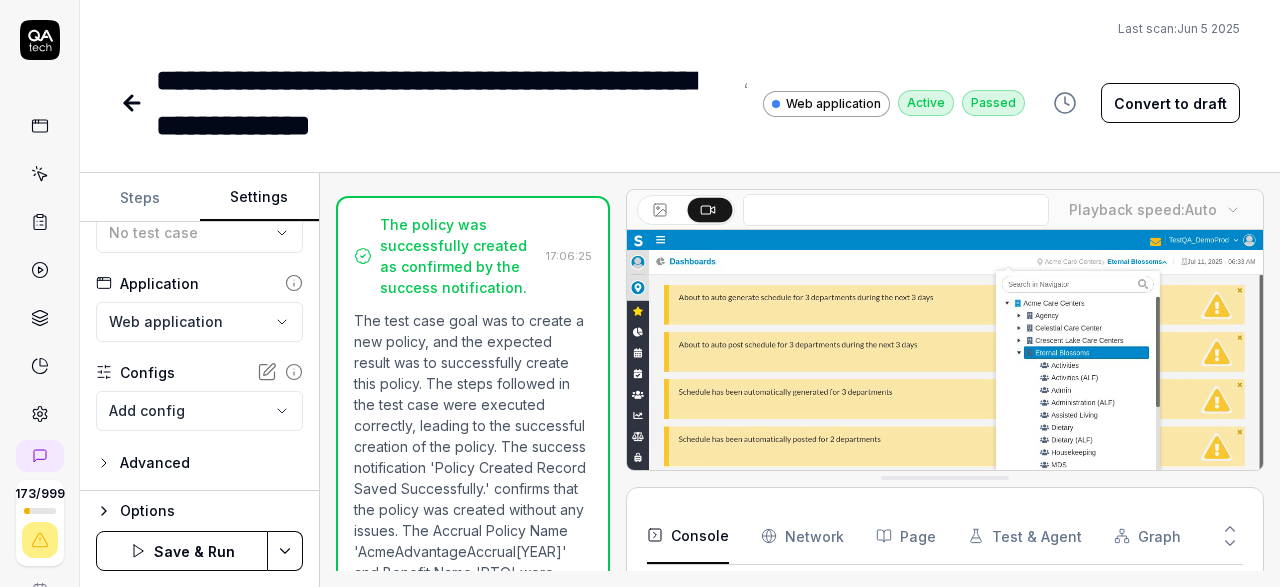scroll, scrollTop: 142, scrollLeft: 0, axis: vertical 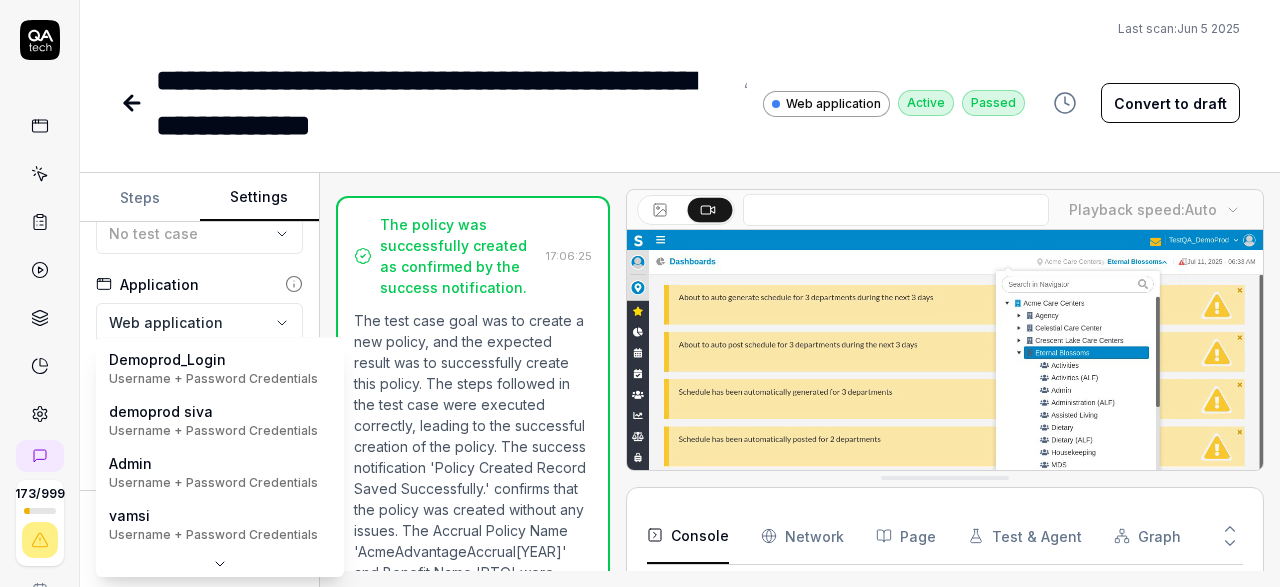 click on "**********" at bounding box center [640, 293] 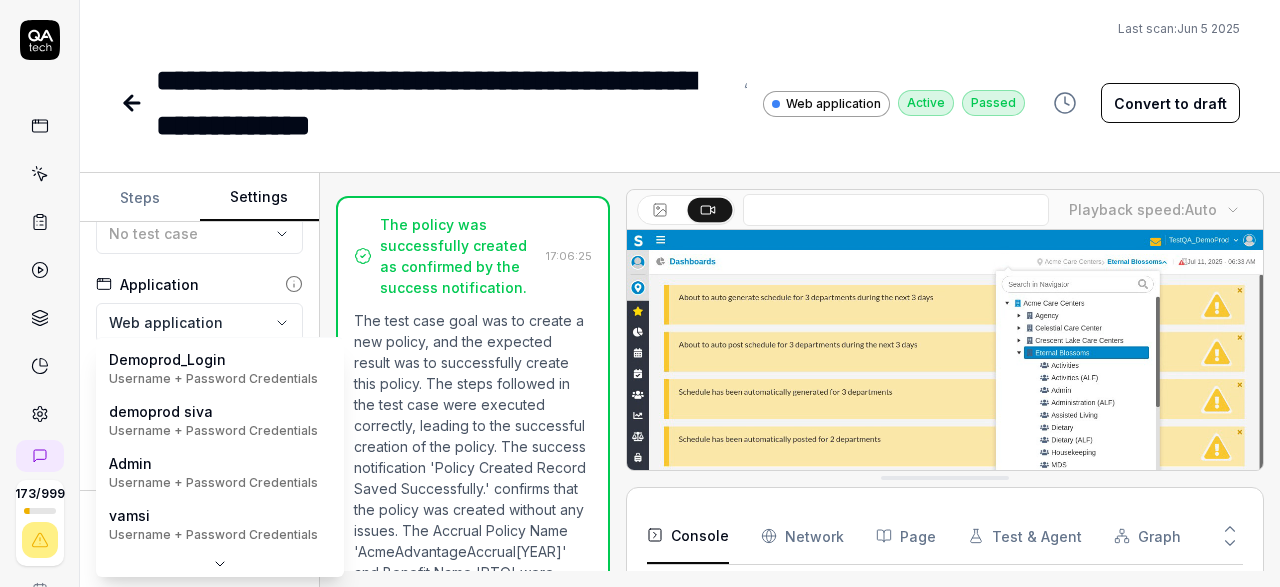 scroll, scrollTop: 142, scrollLeft: 0, axis: vertical 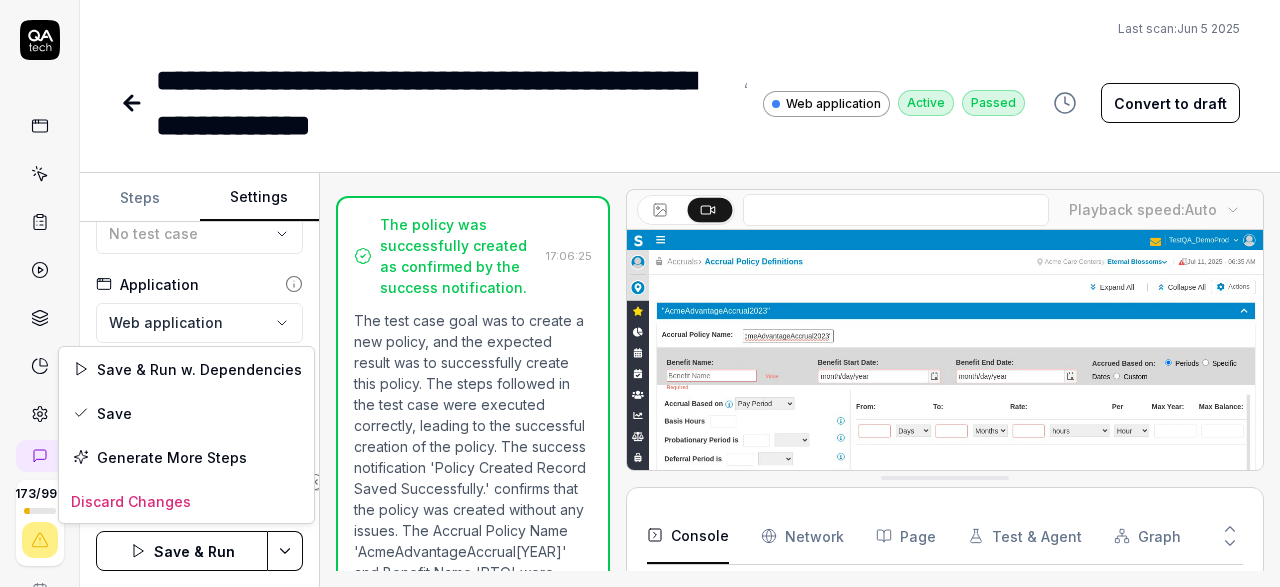 click on "**********" at bounding box center [640, 293] 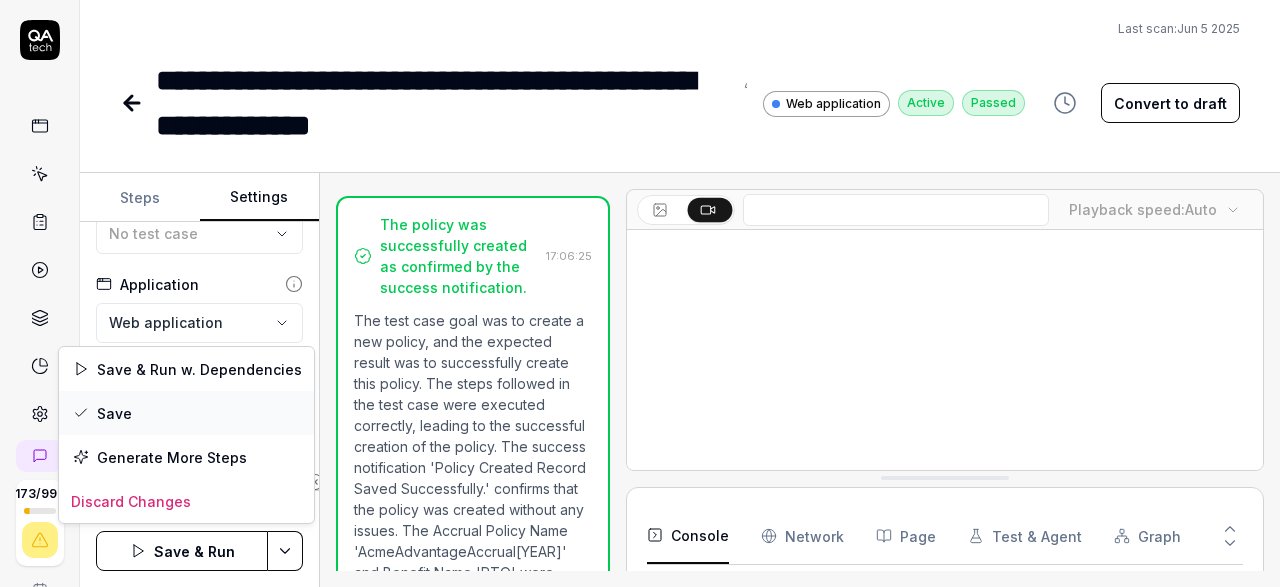 click on "Save" at bounding box center (186, 413) 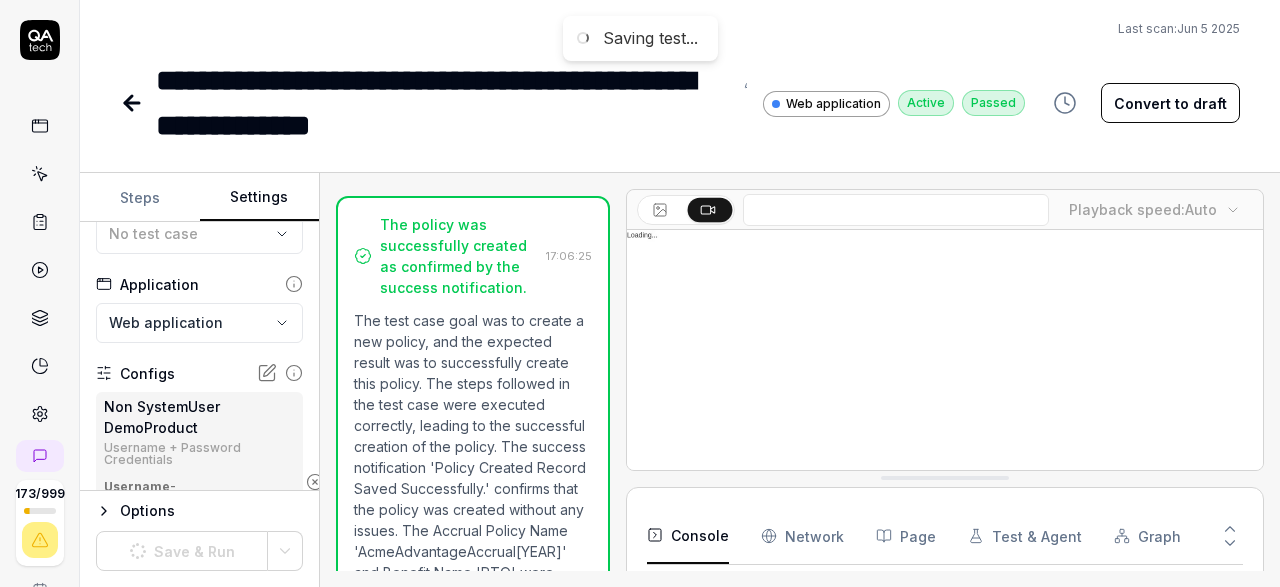 scroll, scrollTop: 142, scrollLeft: 0, axis: vertical 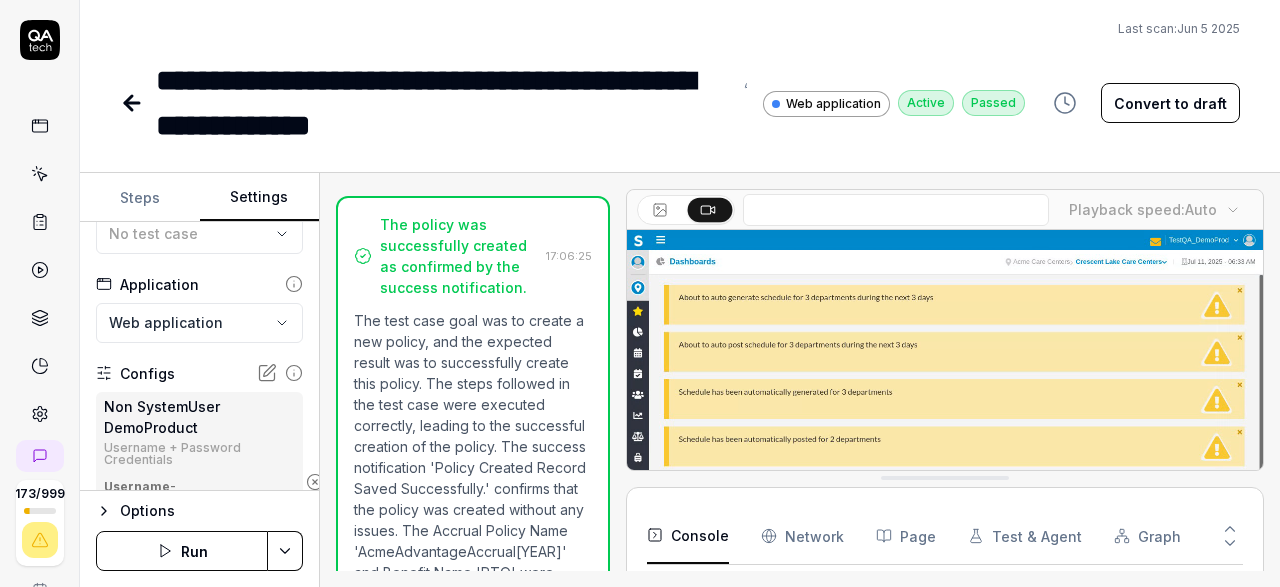 click on "Run" at bounding box center (182, 551) 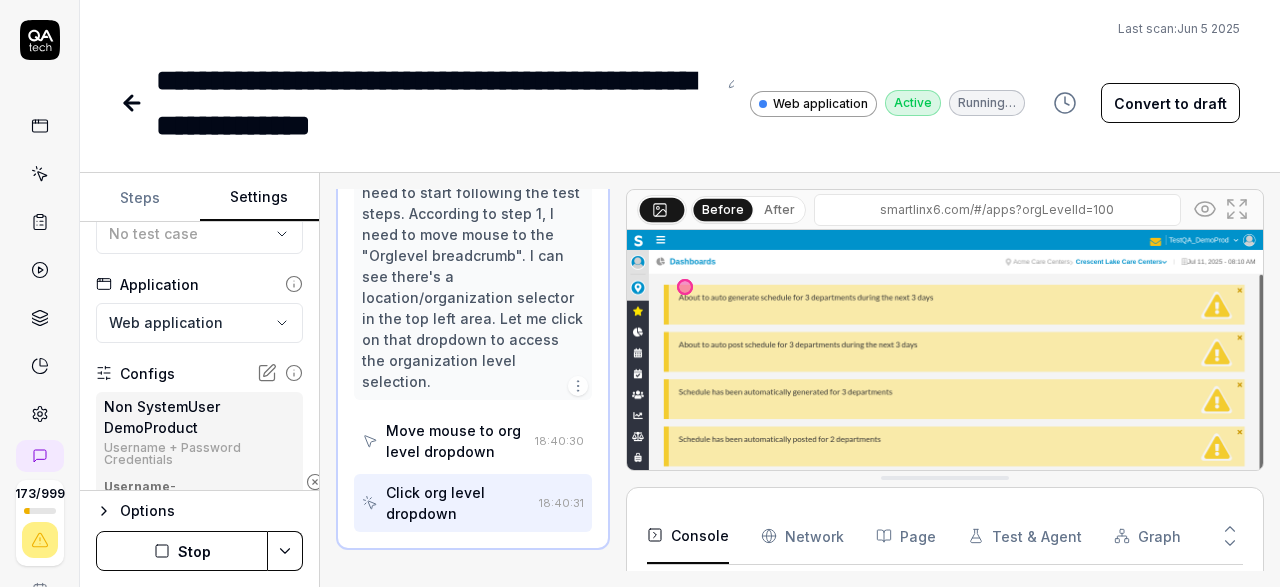 scroll, scrollTop: 553, scrollLeft: 0, axis: vertical 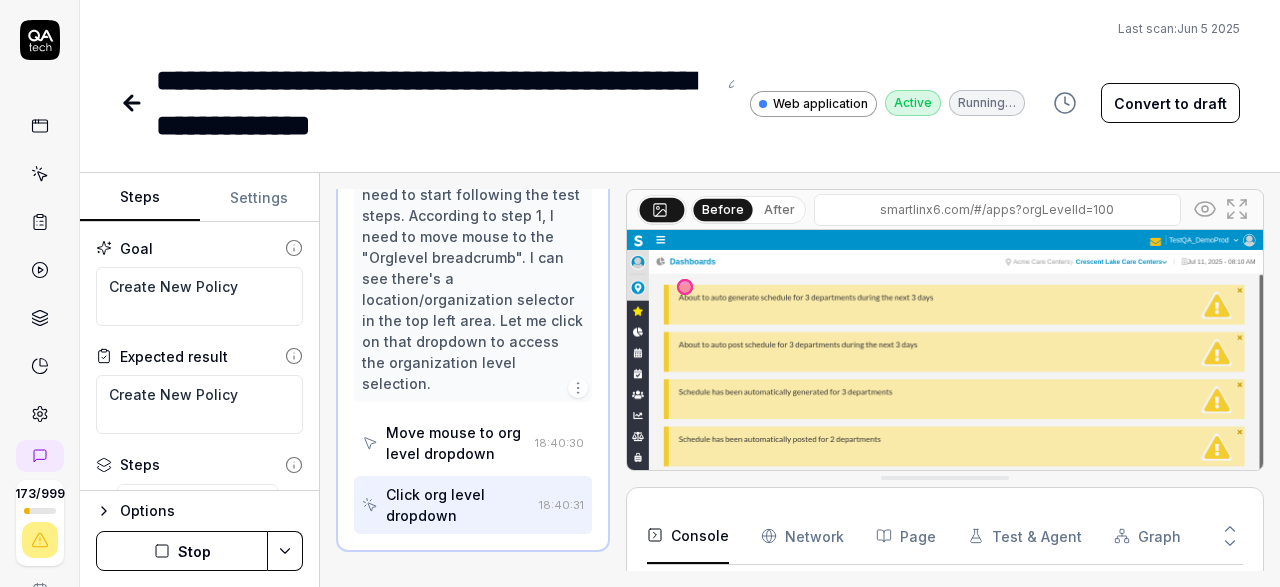 click on "Steps" at bounding box center [140, 198] 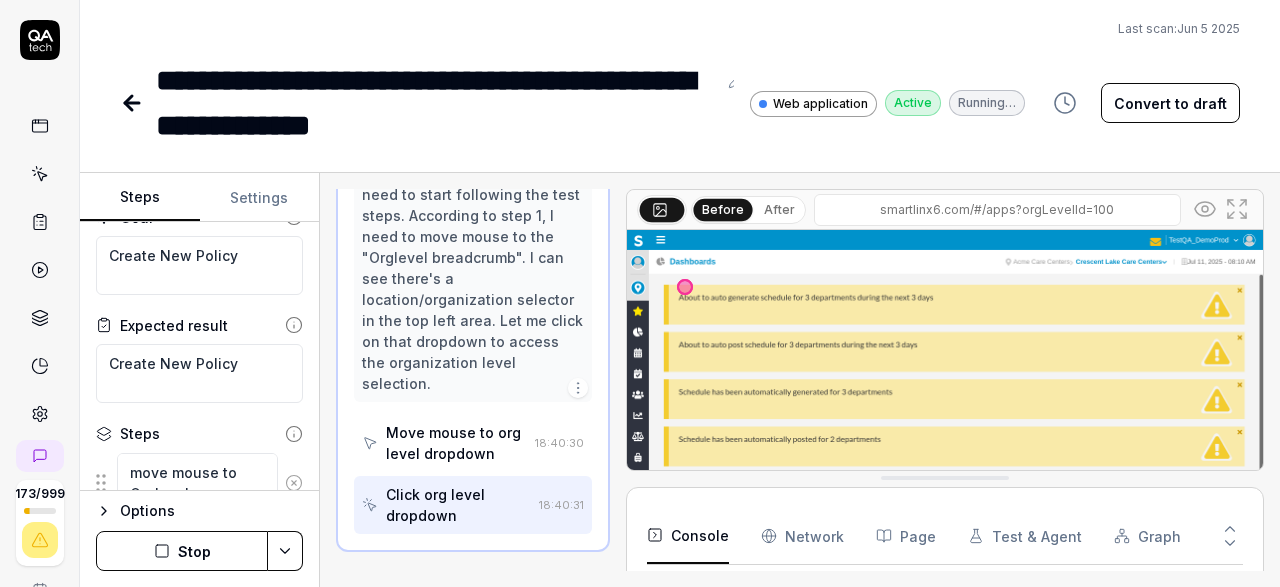 scroll, scrollTop: 57, scrollLeft: 0, axis: vertical 